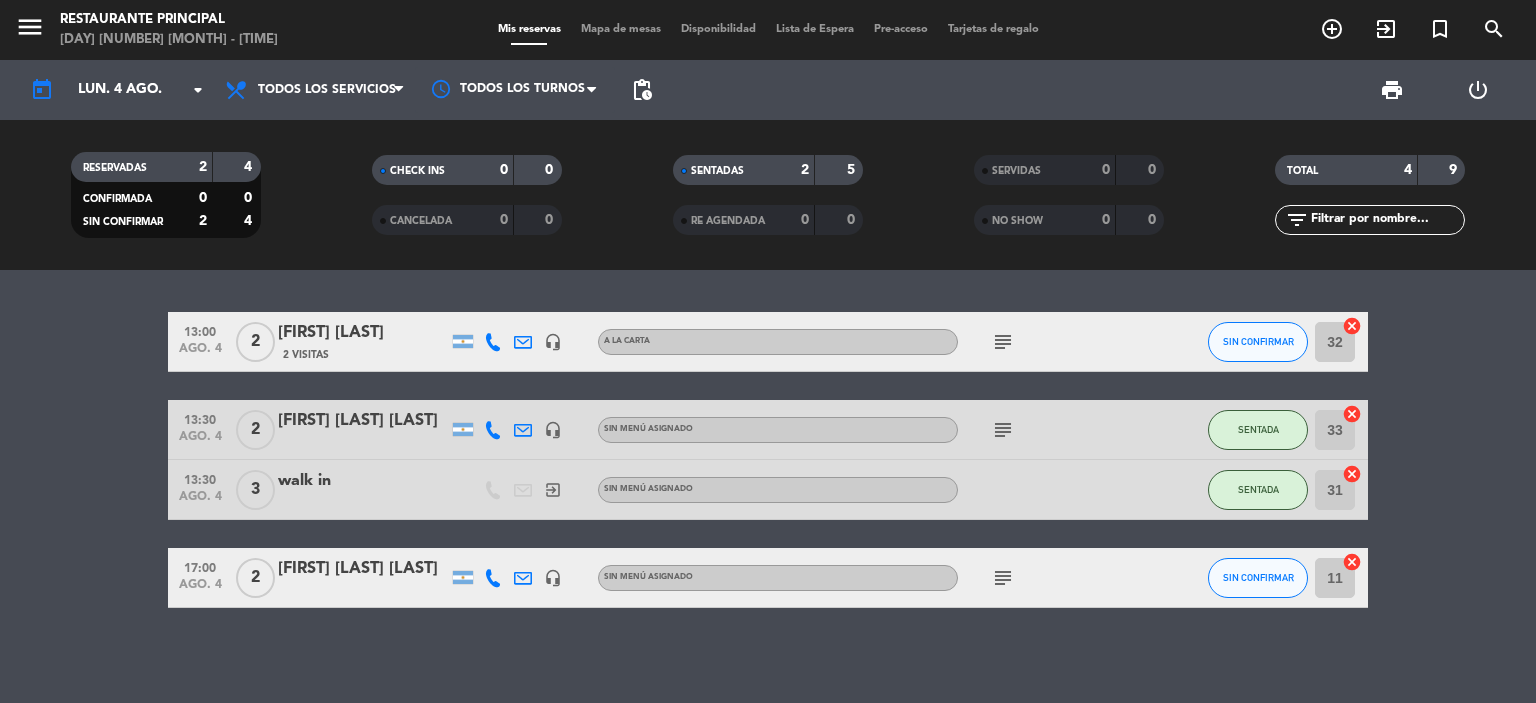 scroll, scrollTop: 0, scrollLeft: 0, axis: both 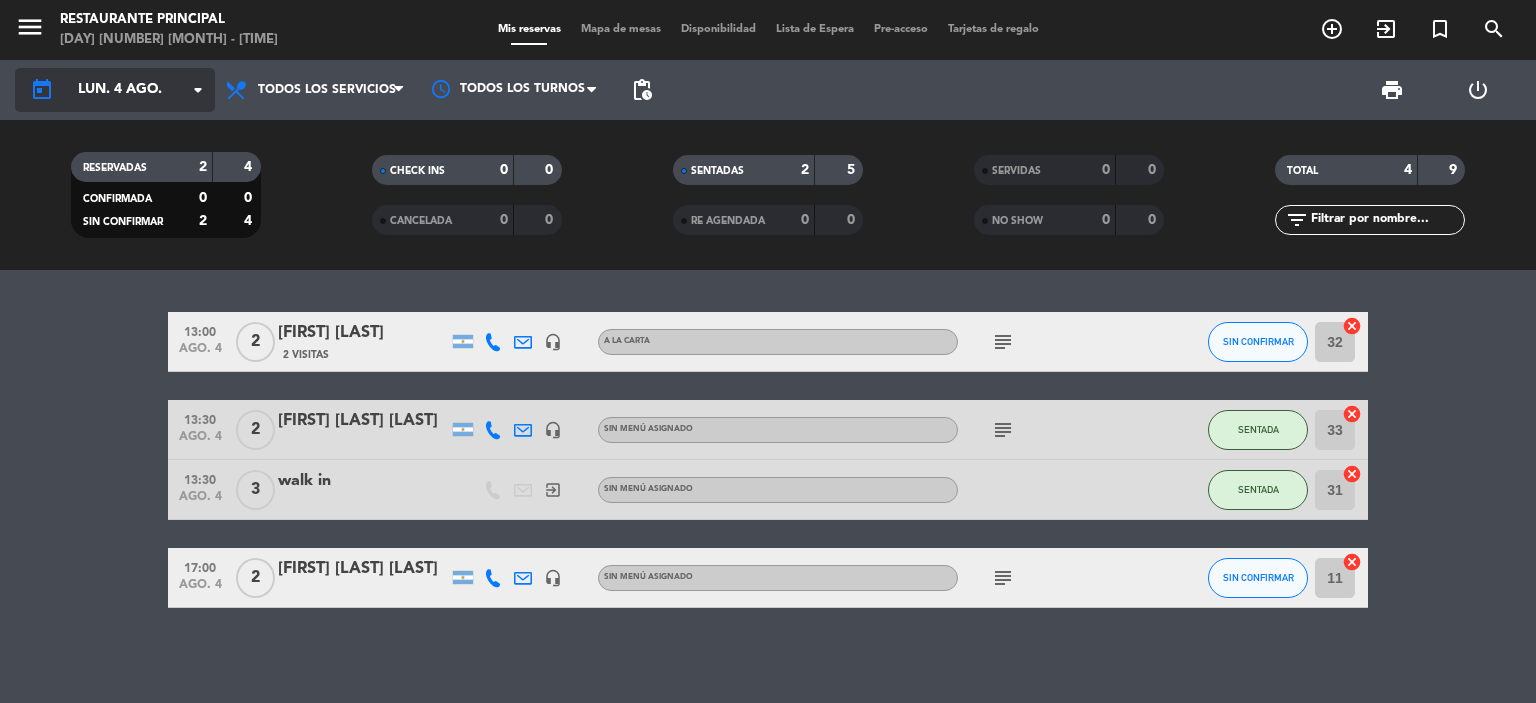 click on "lun. 4 ago." 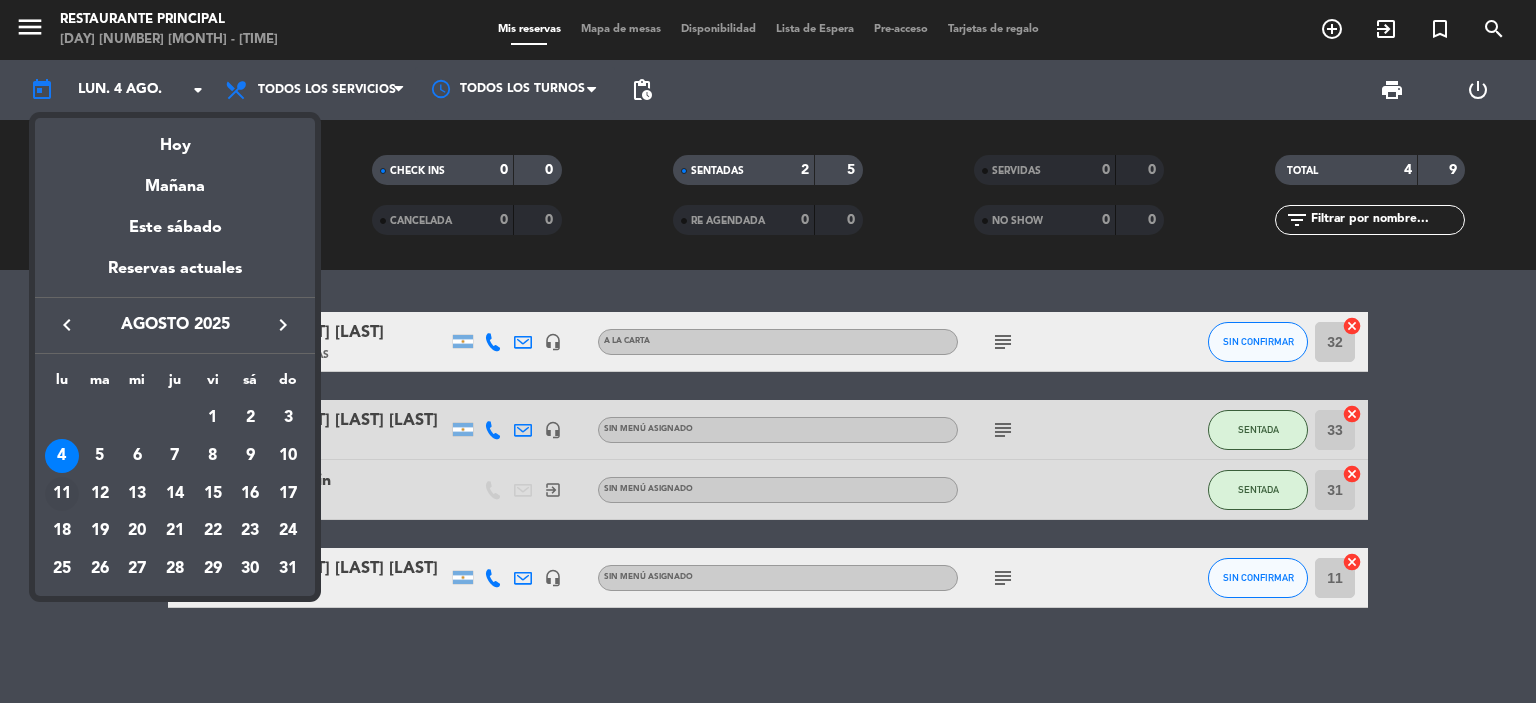 click on "11" at bounding box center [62, 494] 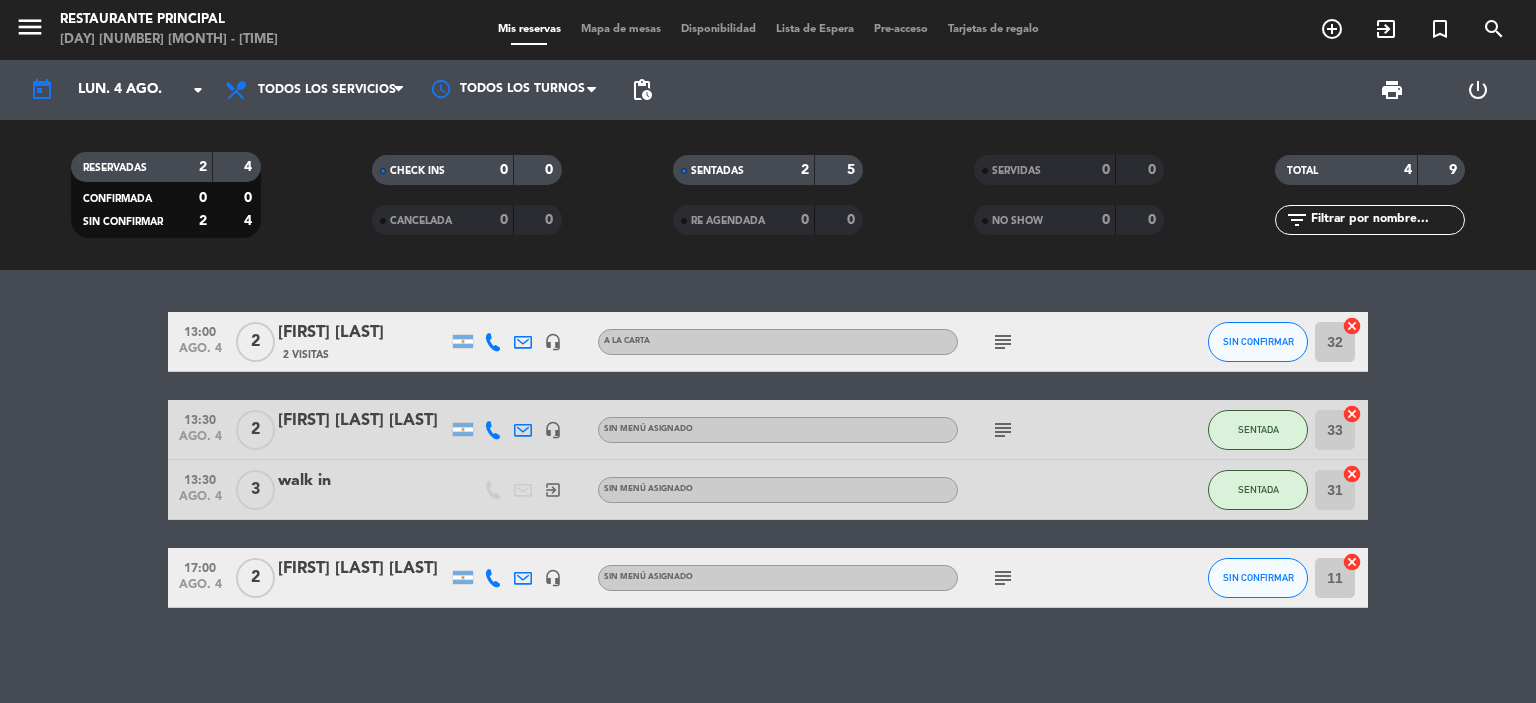type on "lun. 11 ago." 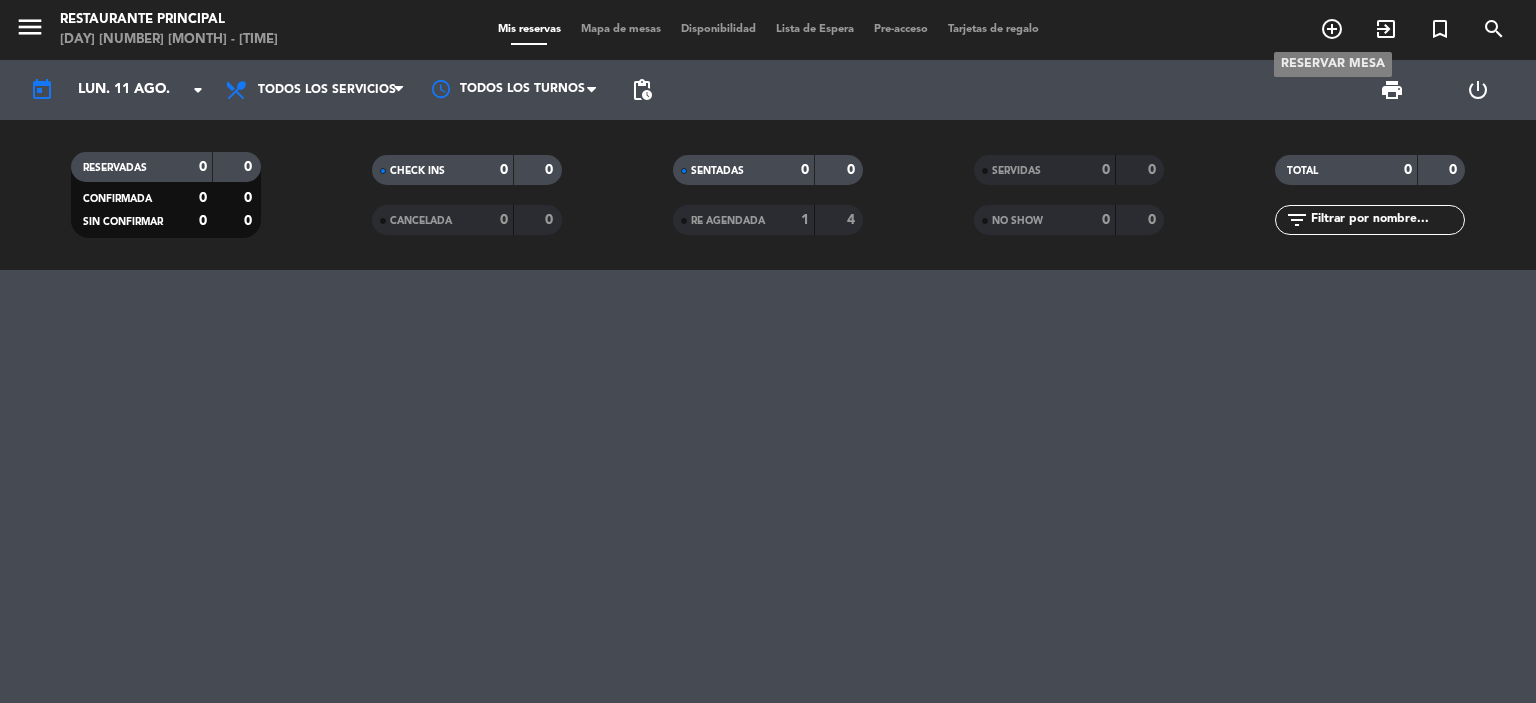 click on "add_circle_outline" at bounding box center [1332, 29] 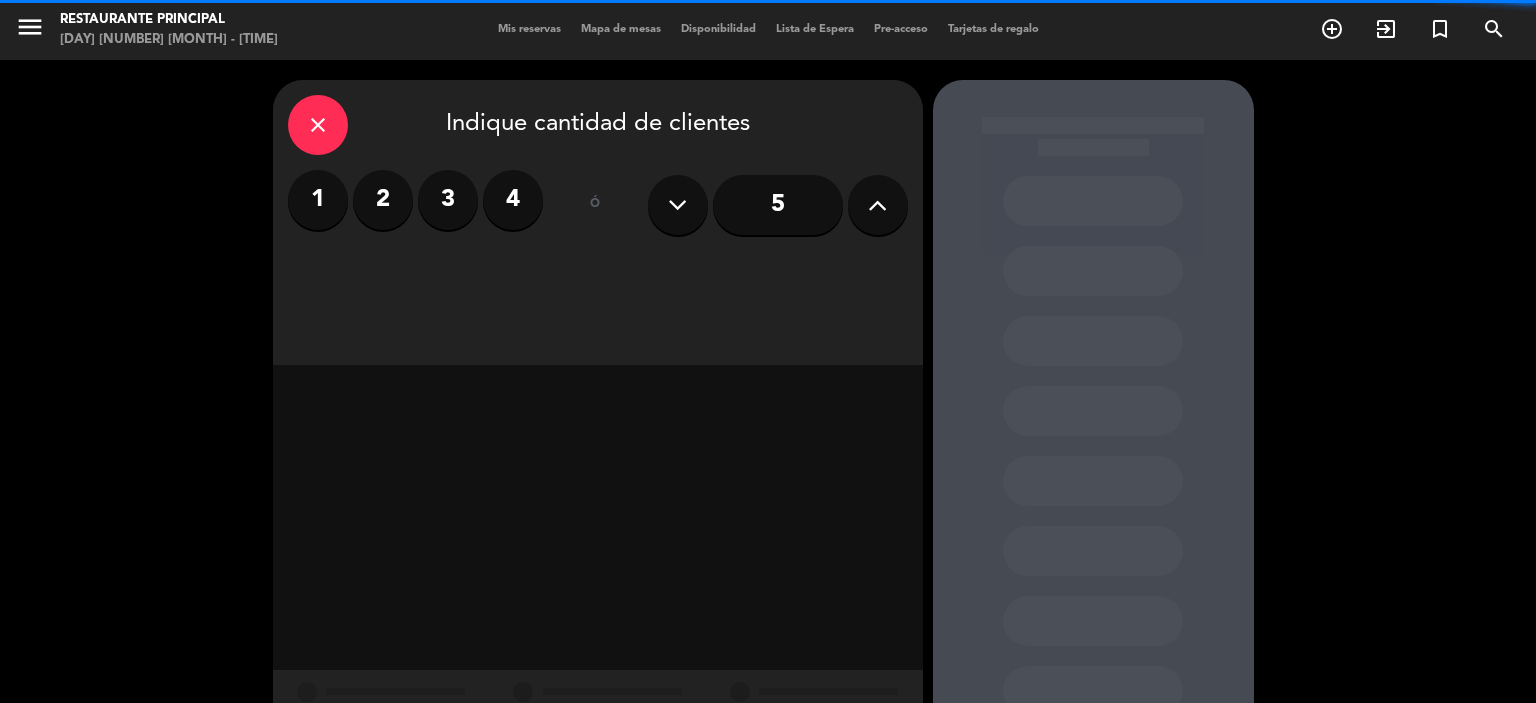 click on "close   Indique cantidad de clientes   1   2   3   4   ó  5" at bounding box center (768, 418) 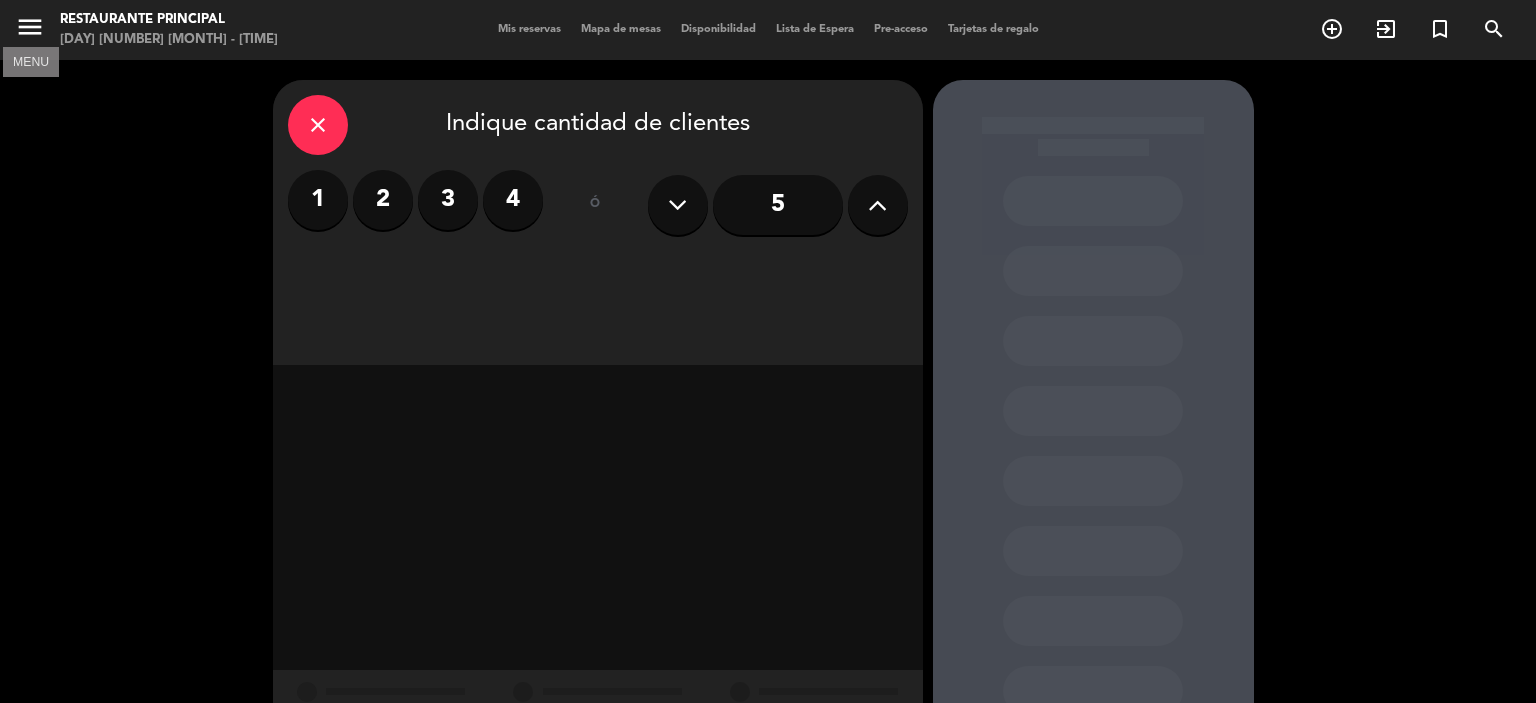 click on "menu" at bounding box center (30, 27) 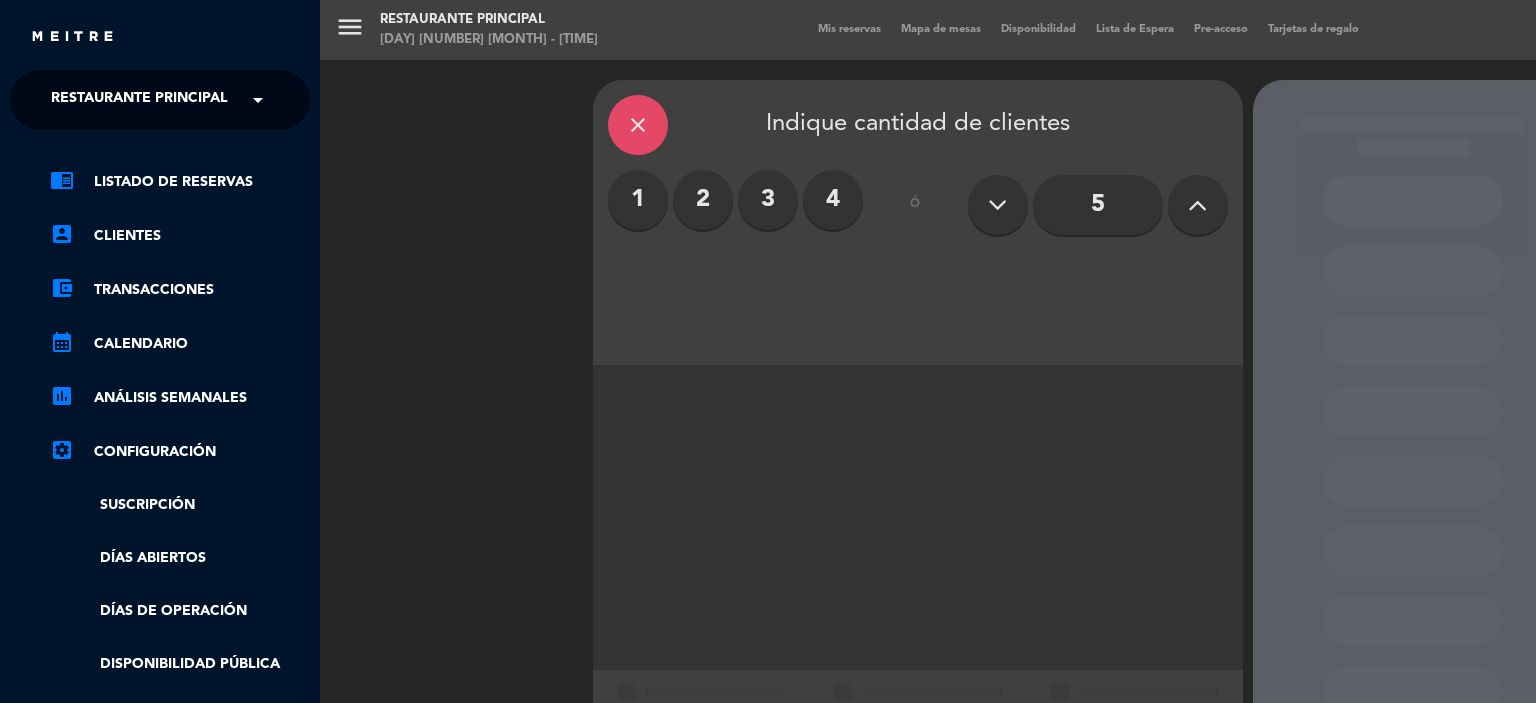 click on "Restaurante Principal" 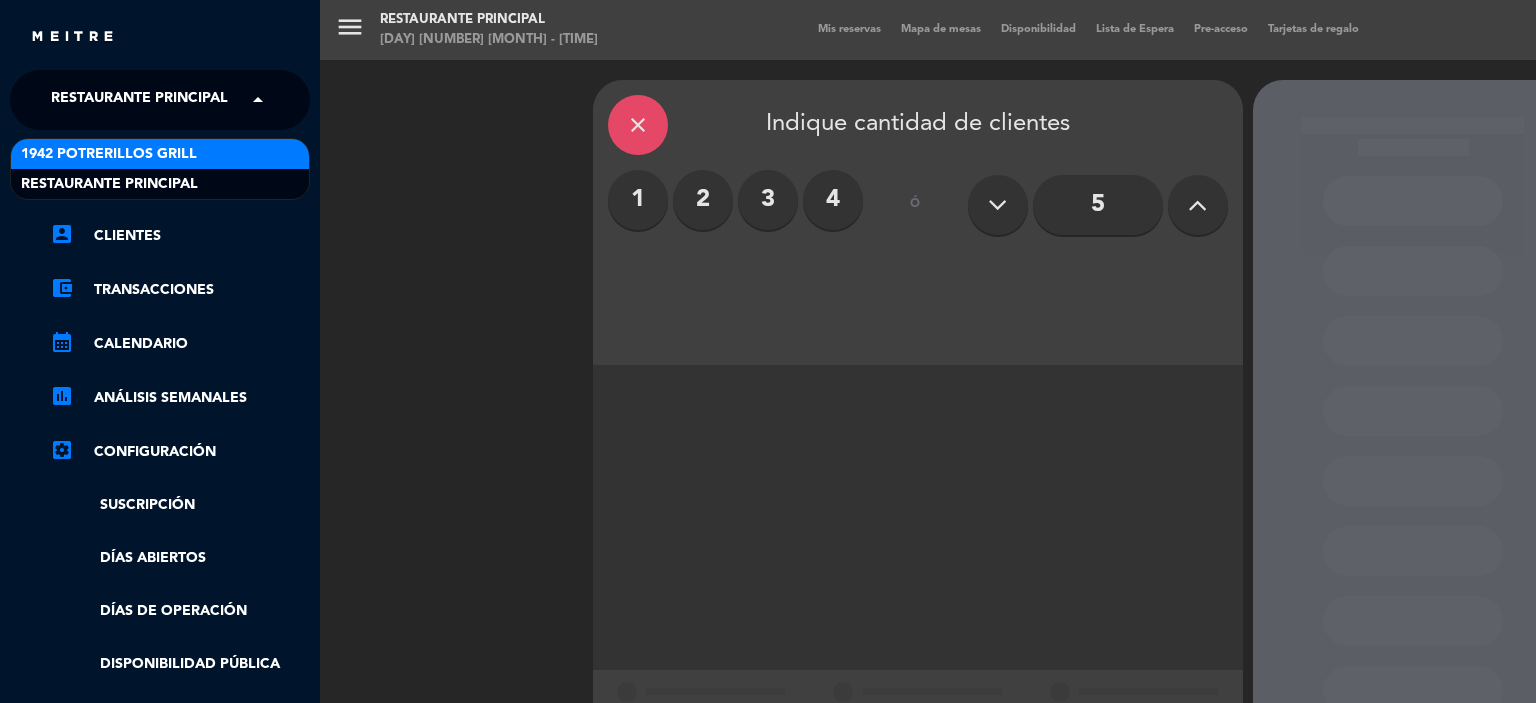 click on "1942 Potrerillos Grill" at bounding box center [109, 154] 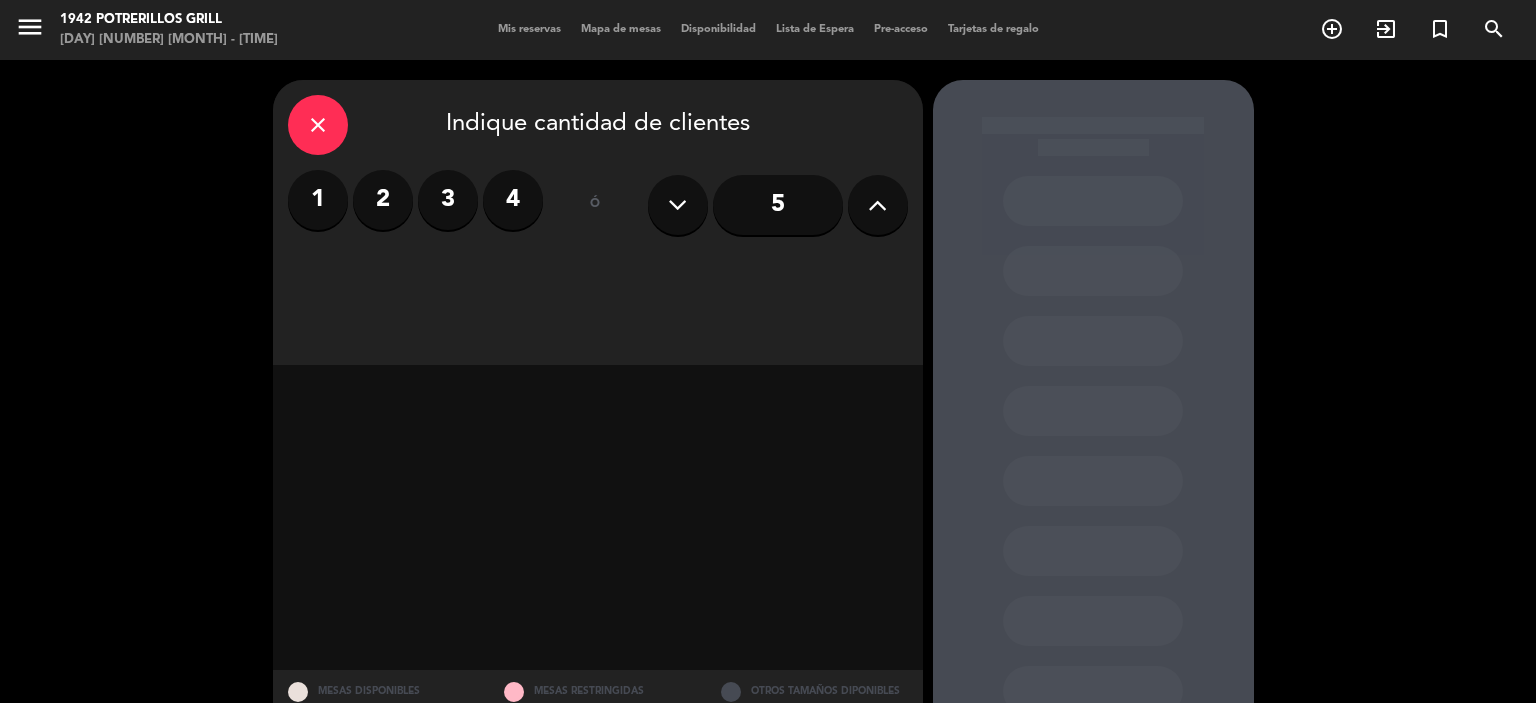 click on "3" at bounding box center (448, 200) 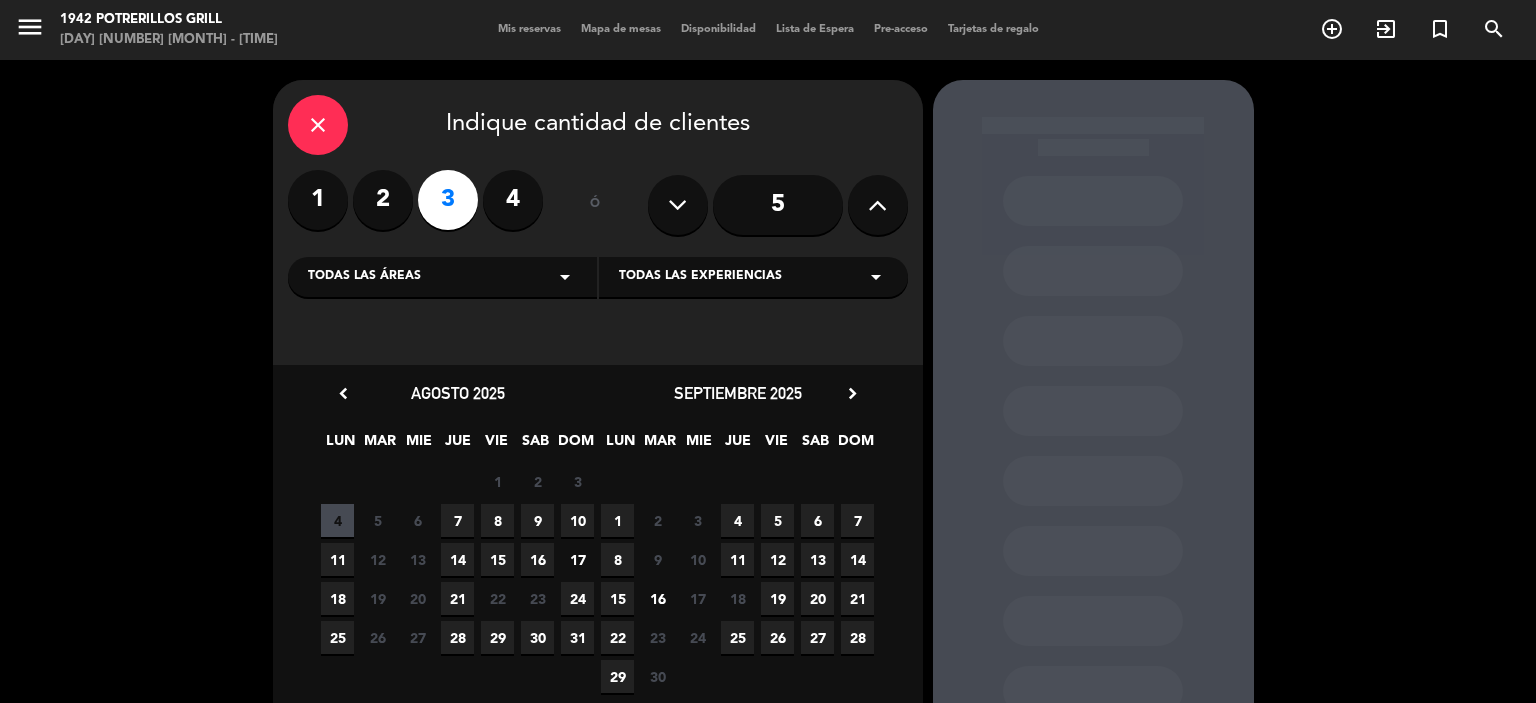 click on "11" at bounding box center [337, 559] 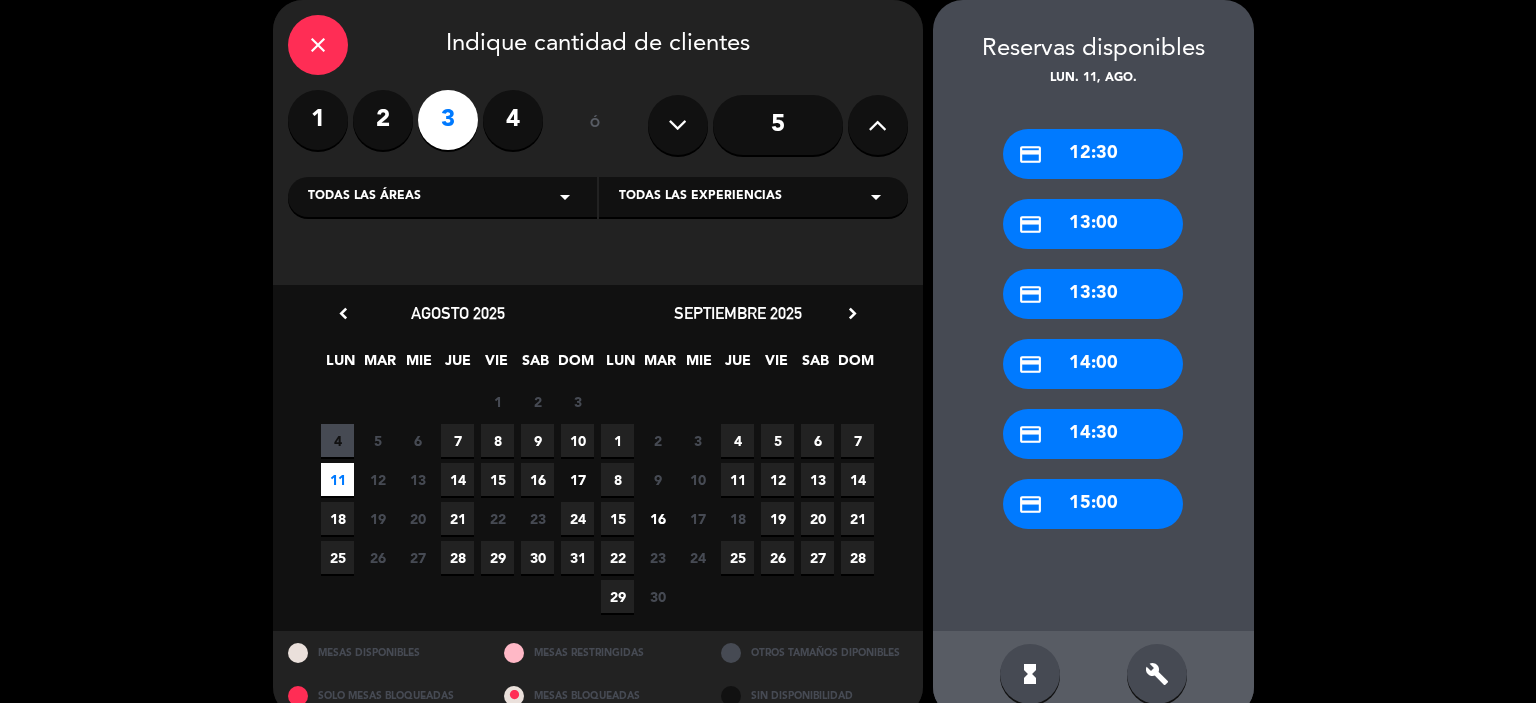 click on "credit_card  12:30" at bounding box center (1093, 154) 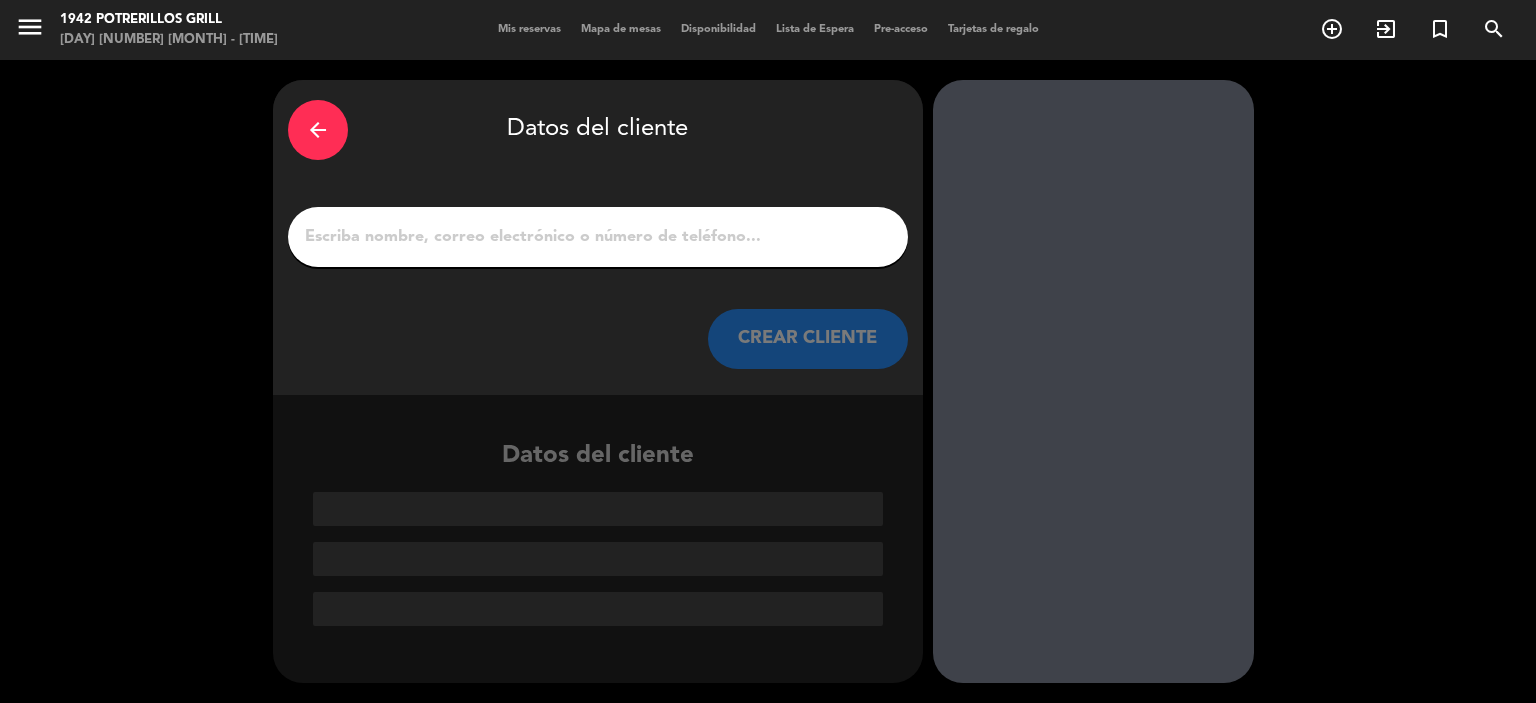 scroll, scrollTop: 0, scrollLeft: 0, axis: both 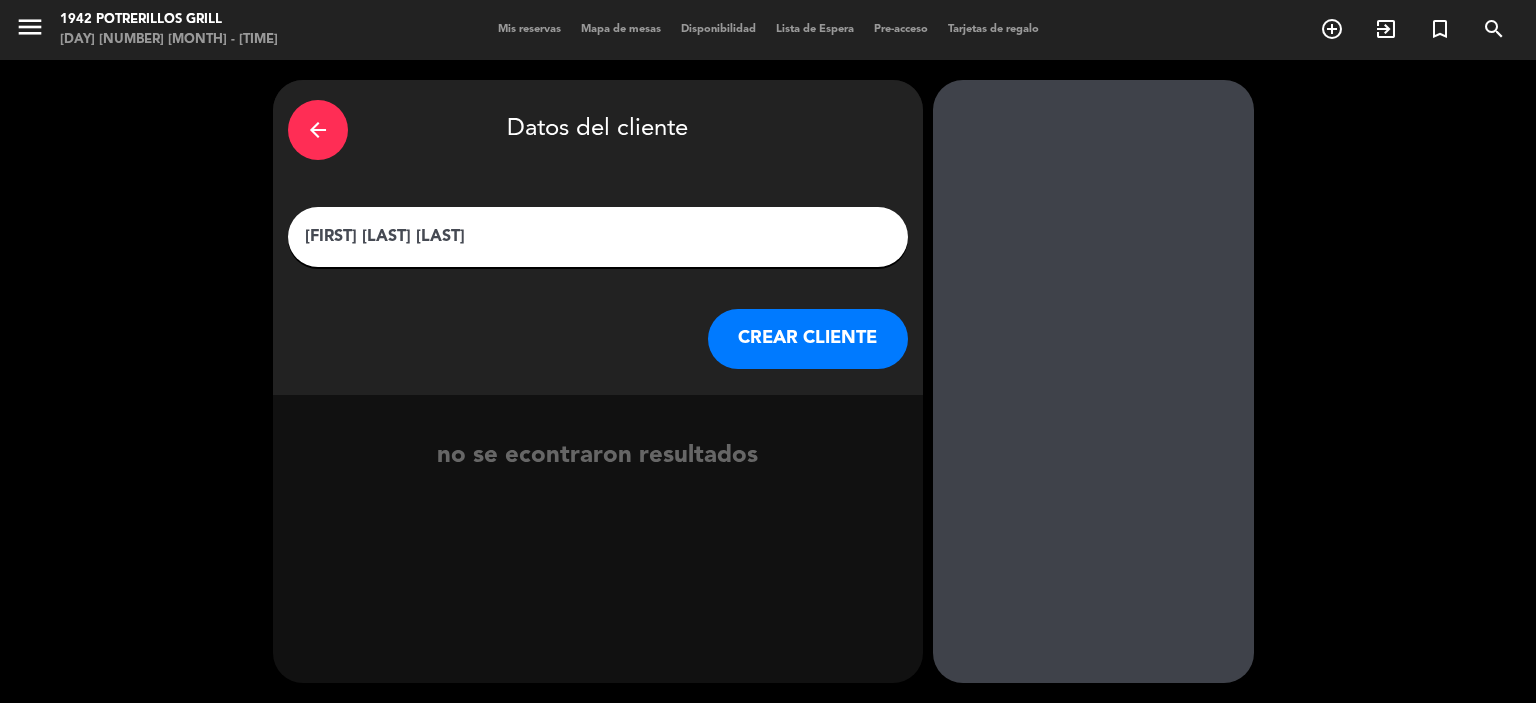 type on "[FIRST] [LAST] [LAST]" 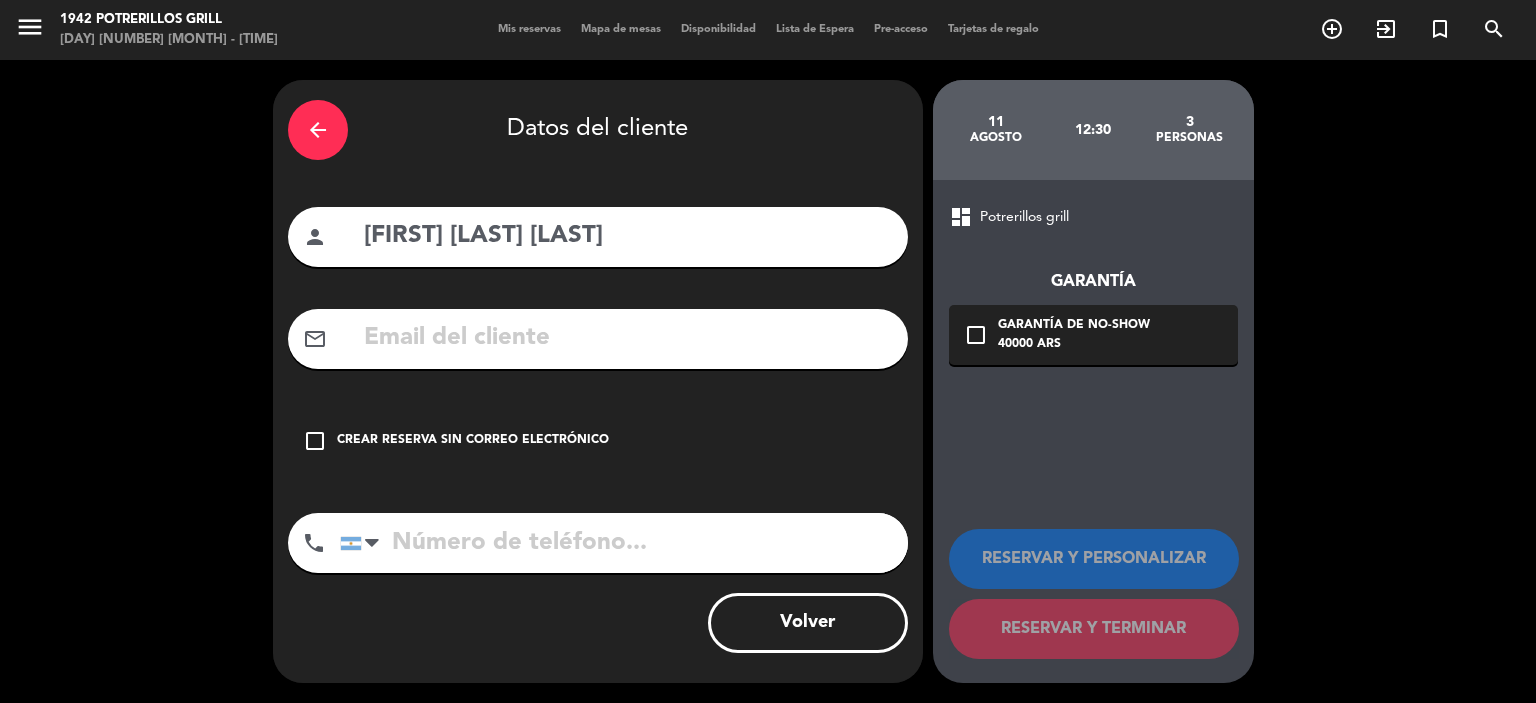 click on "mail_outline" at bounding box center (598, 339) 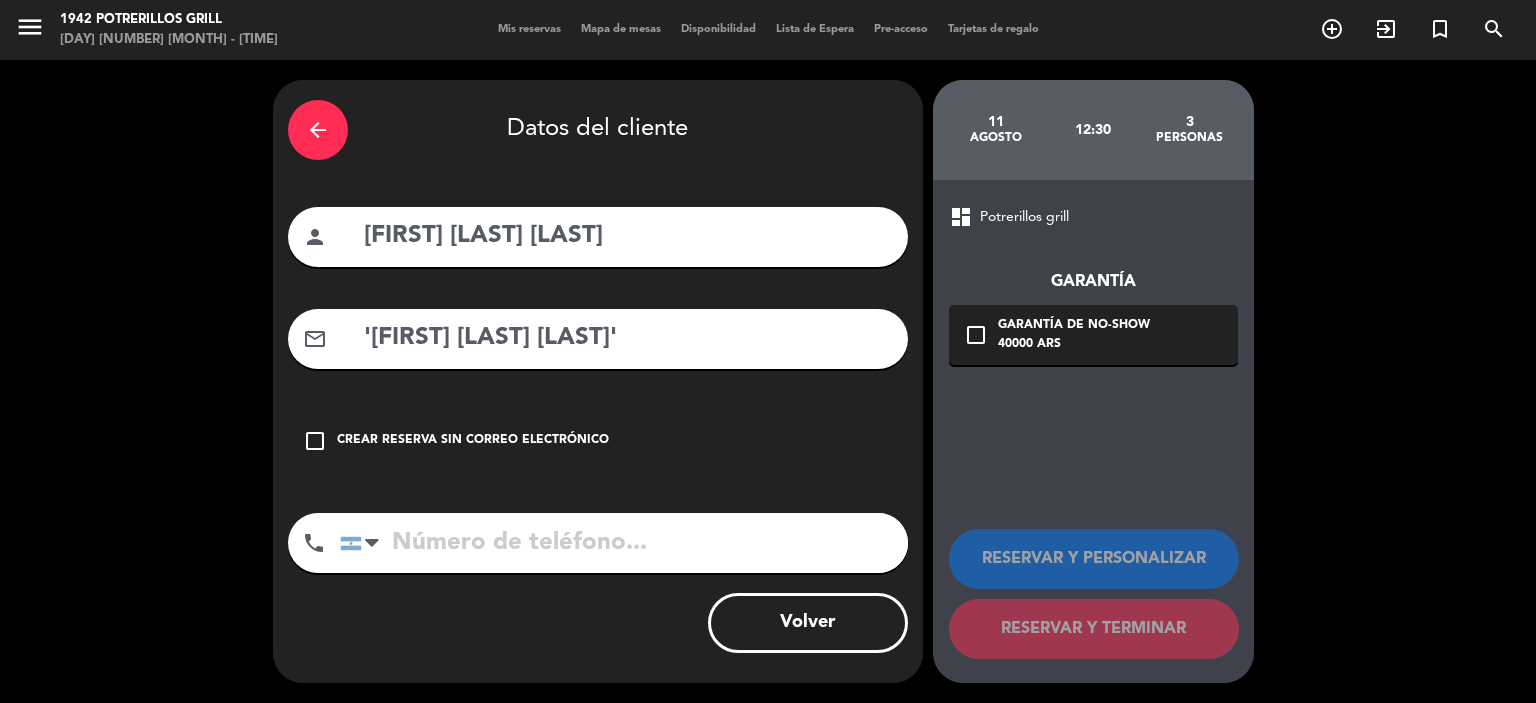 type on "zo'" 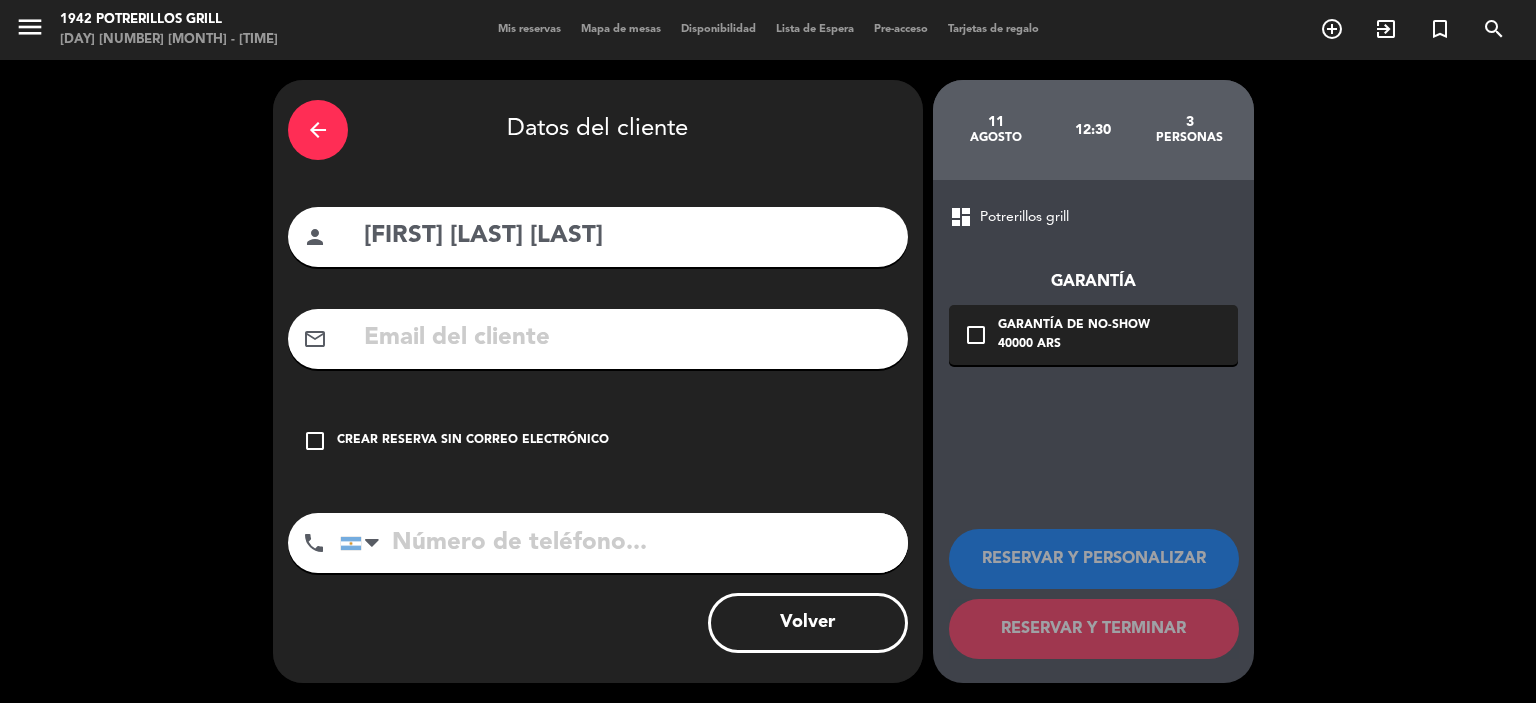 paste on "mailto:[EMAIL]" 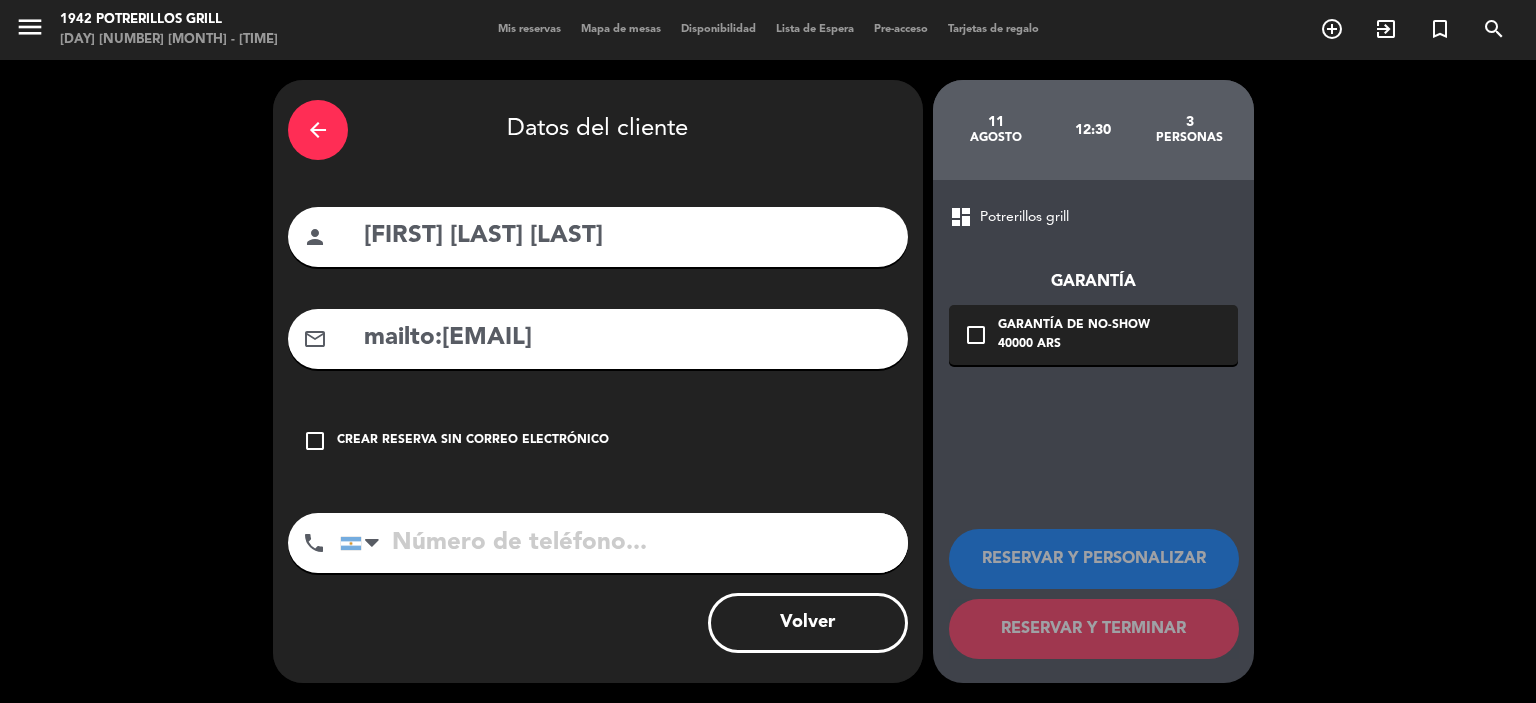 drag, startPoint x: 443, startPoint y: 341, endPoint x: 336, endPoint y: 333, distance: 107.298645 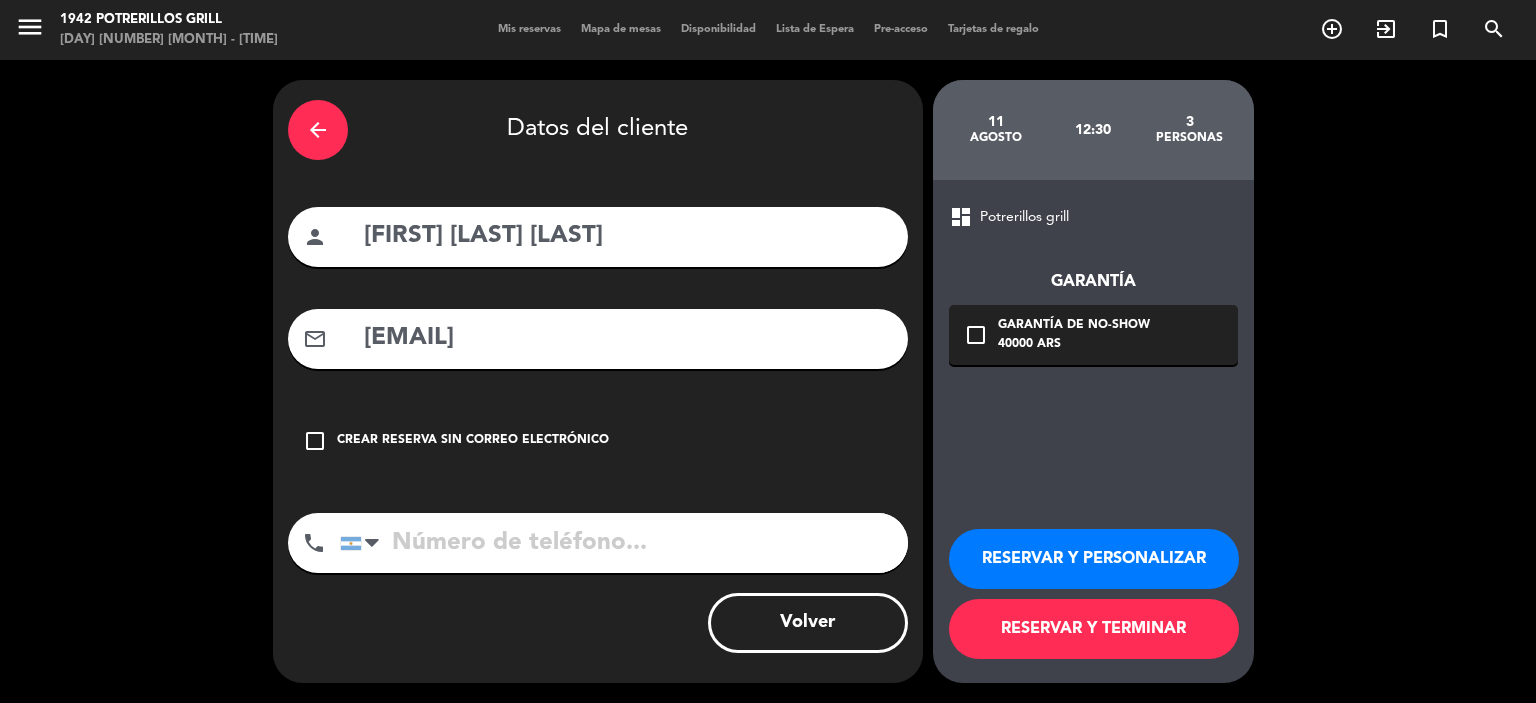 type on "[EMAIL]" 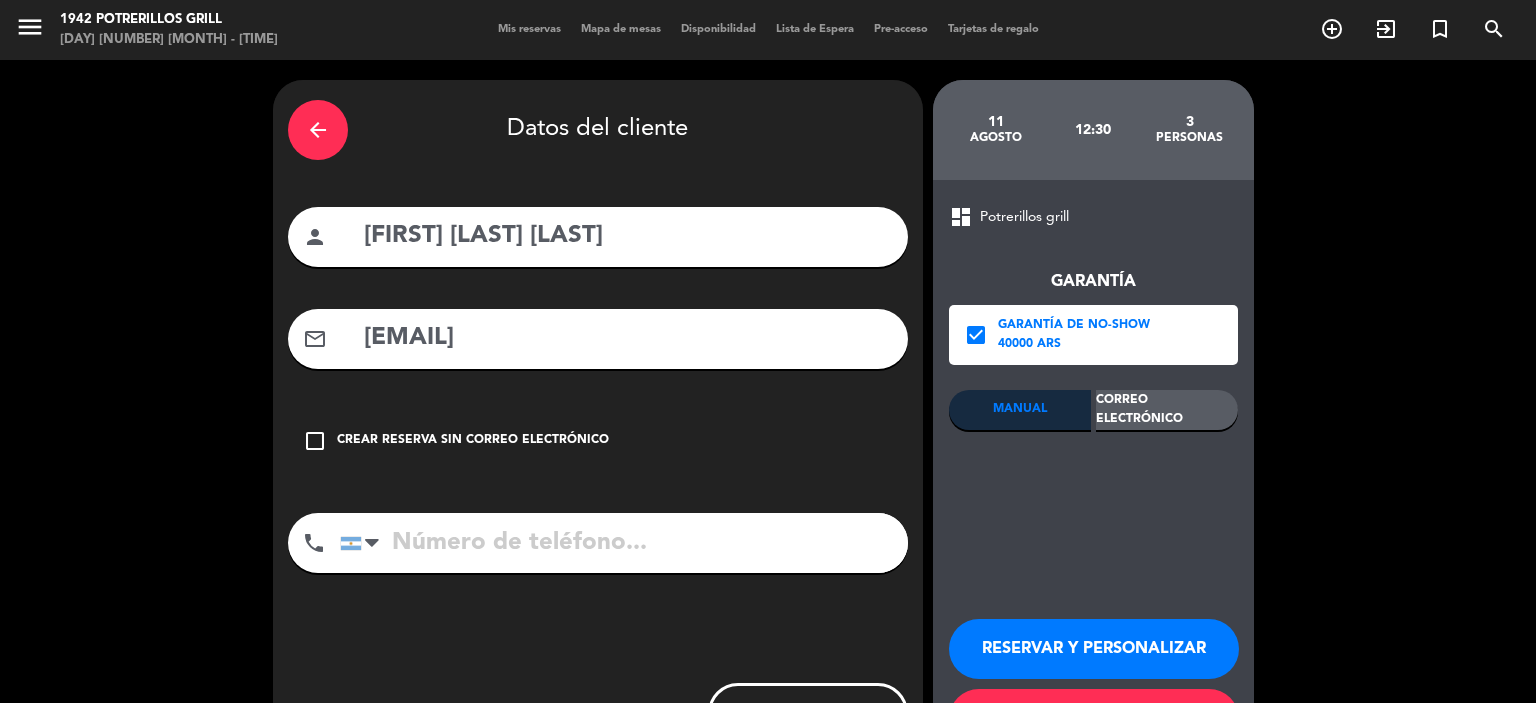 click on "Correo Electrónico" at bounding box center [1167, 410] 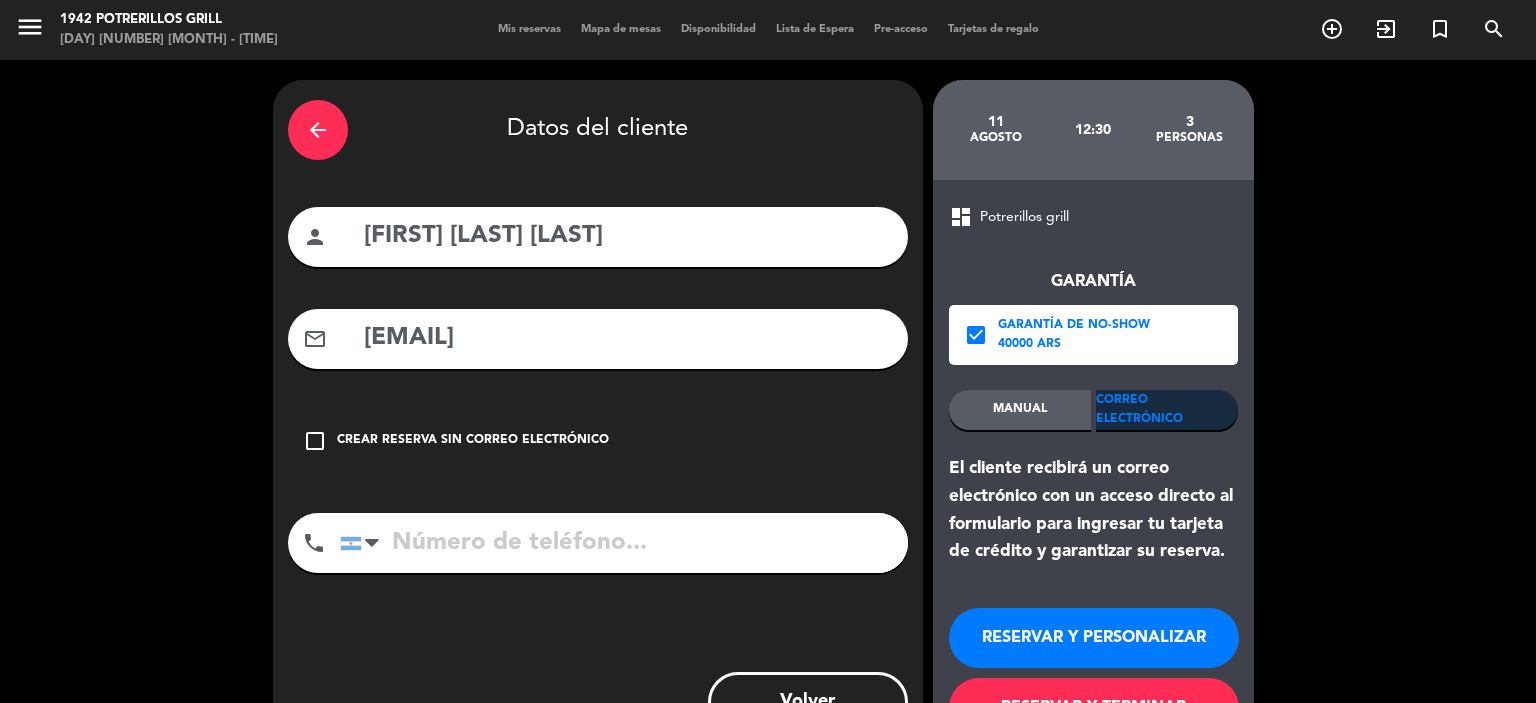 click on "RESERVAR Y PERSONALIZAR" at bounding box center [1094, 638] 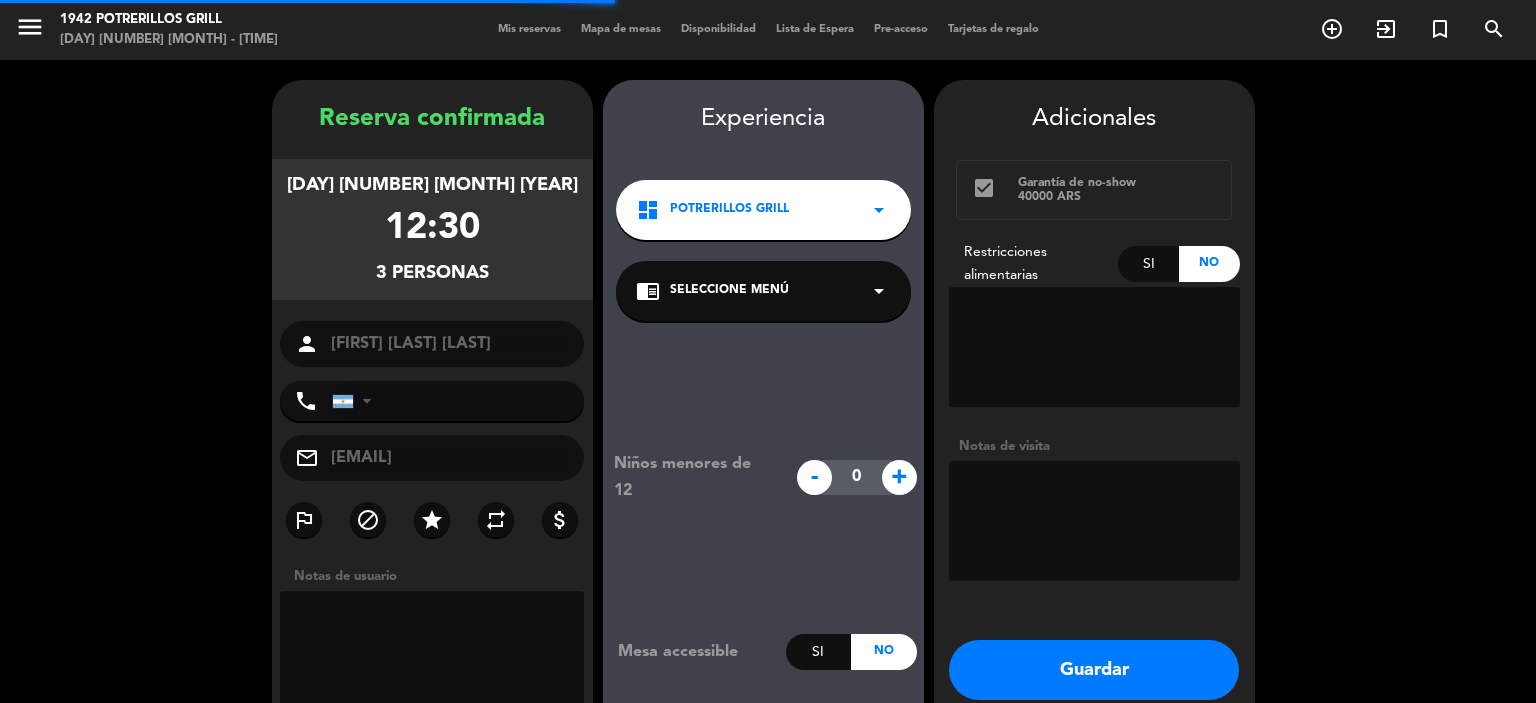 scroll, scrollTop: 80, scrollLeft: 0, axis: vertical 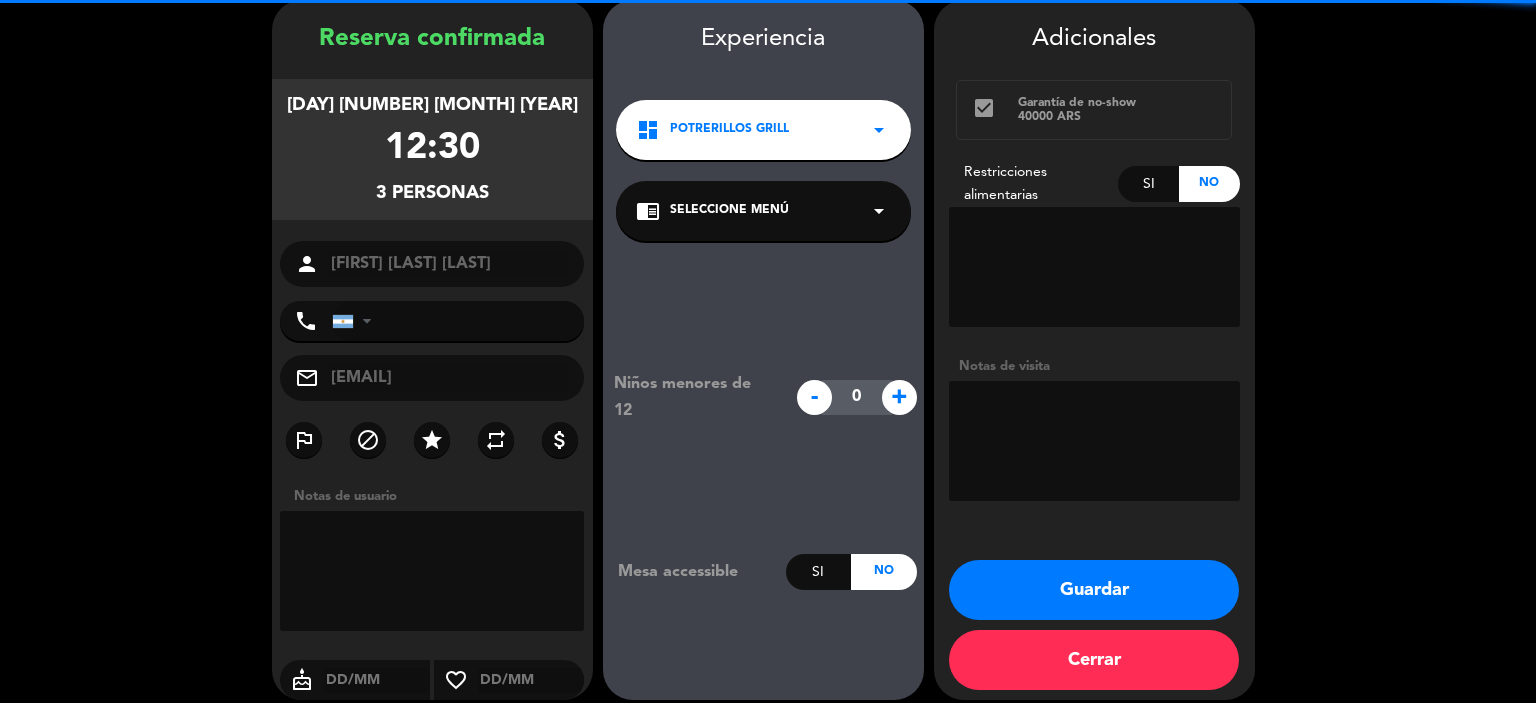 click at bounding box center (1094, 267) 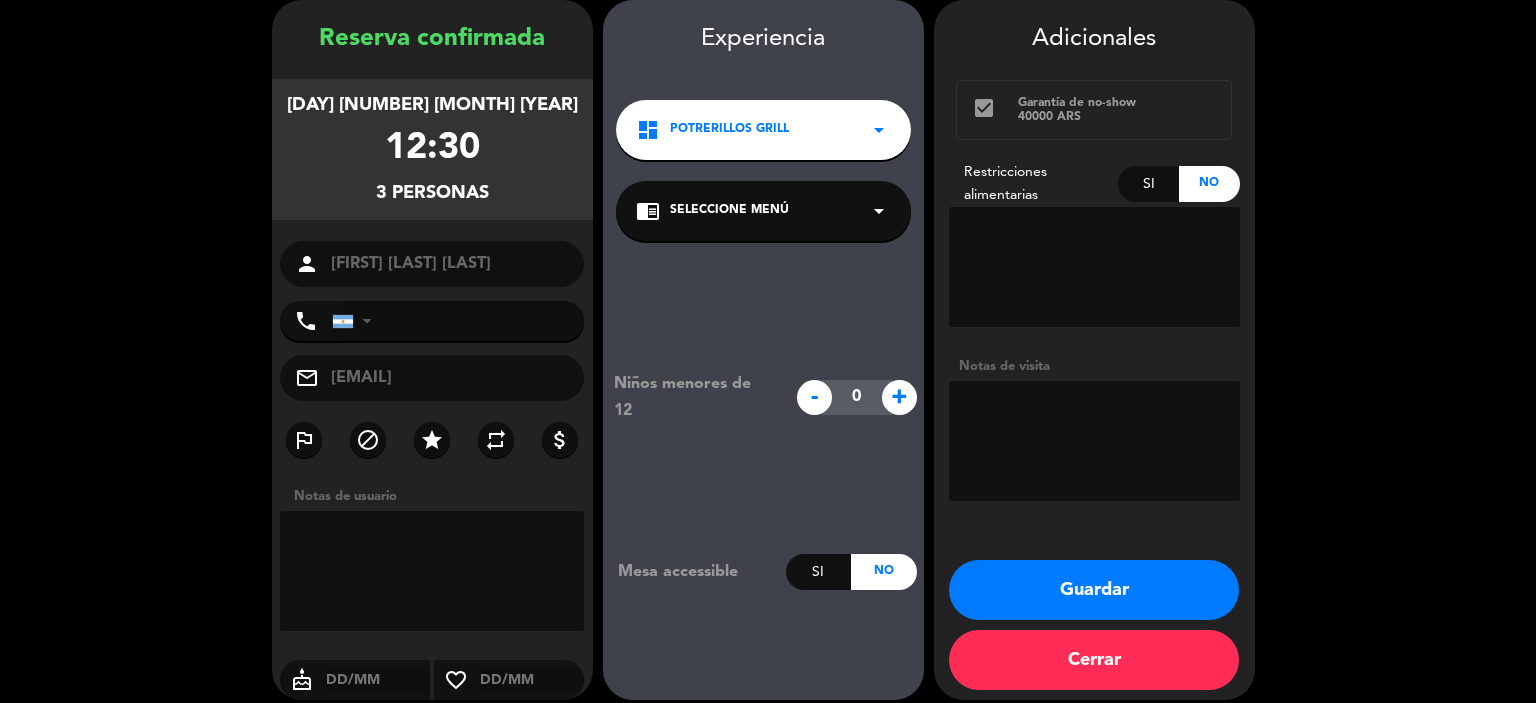 click at bounding box center [1094, 441] 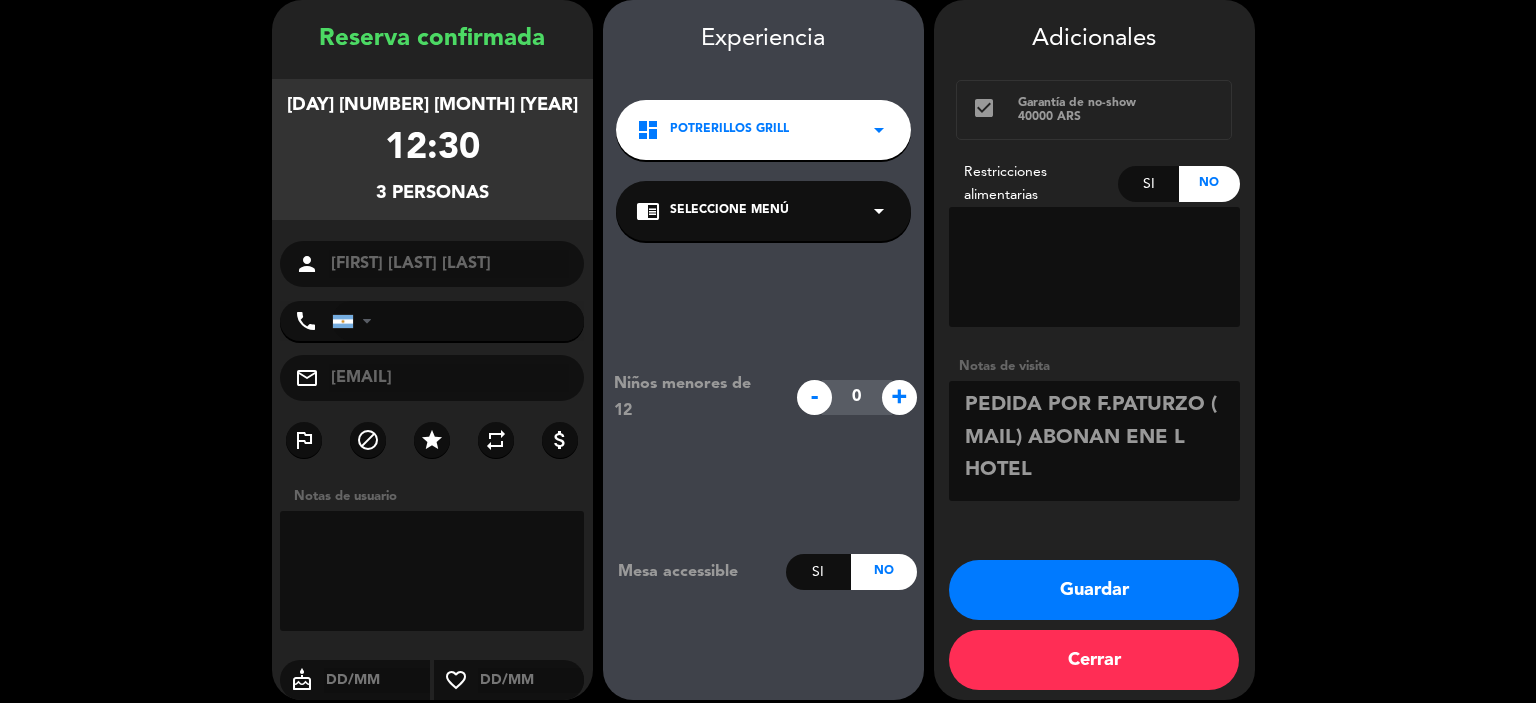 type on "PEDIDA POR F.PATURZO ( MAIL) ABONAN ENE L HOTEL" 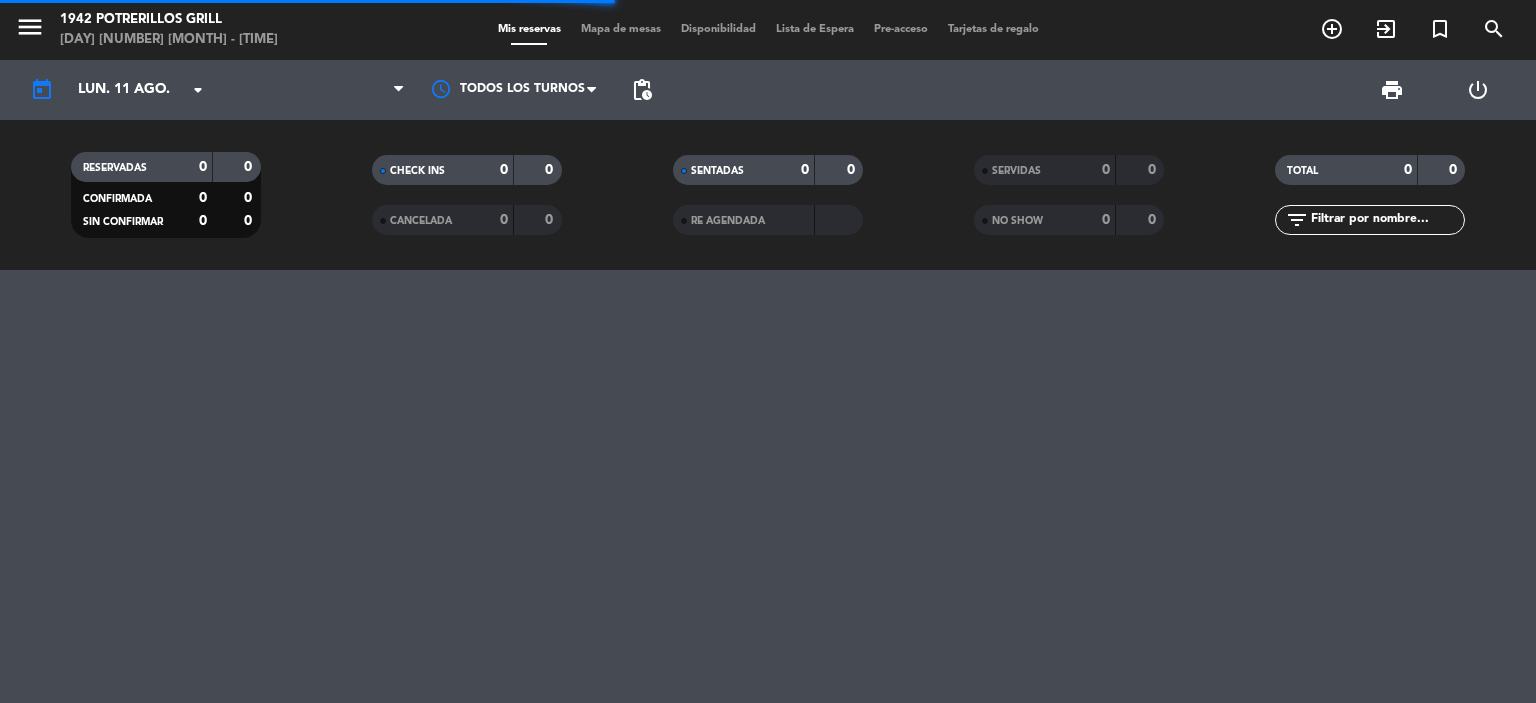 scroll, scrollTop: 0, scrollLeft: 0, axis: both 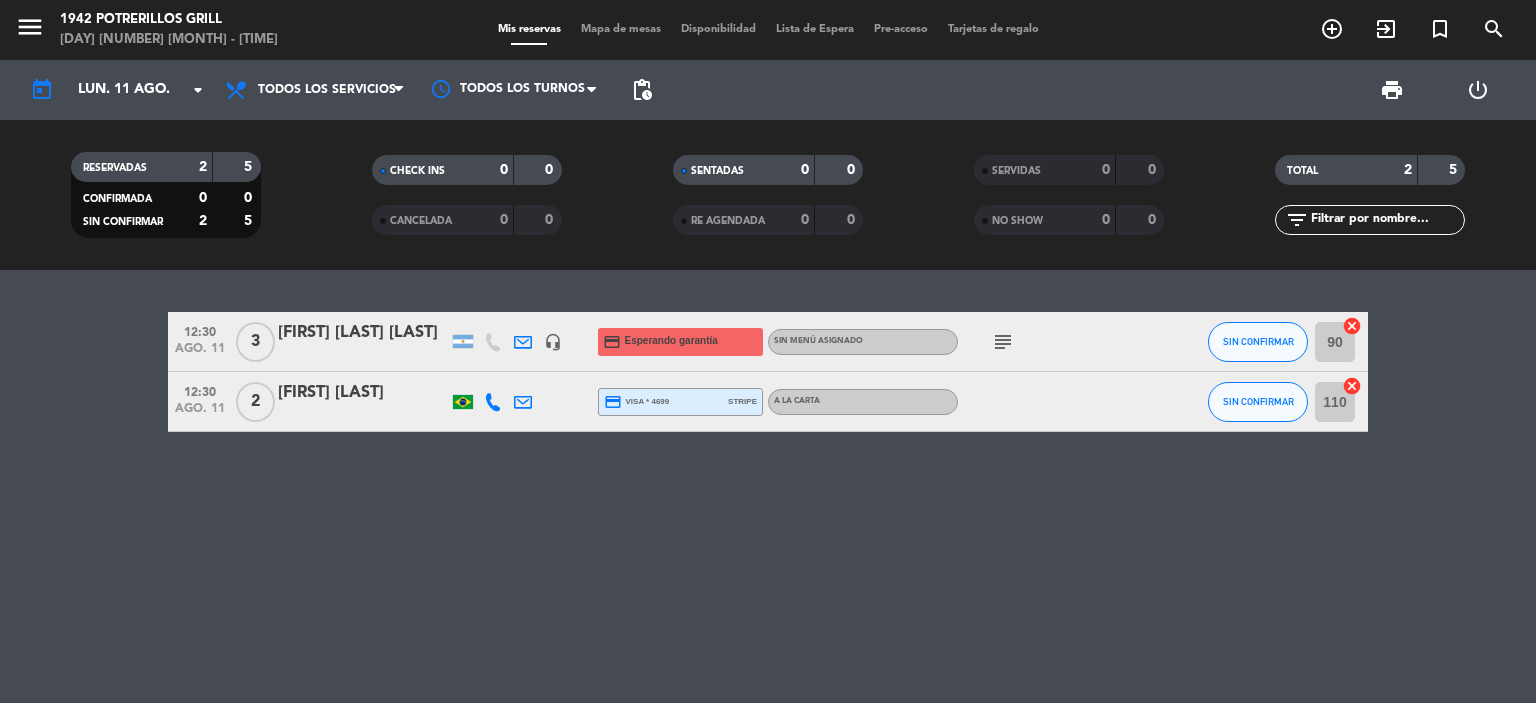 click on "[FIRST] [LAST] [LAST]" 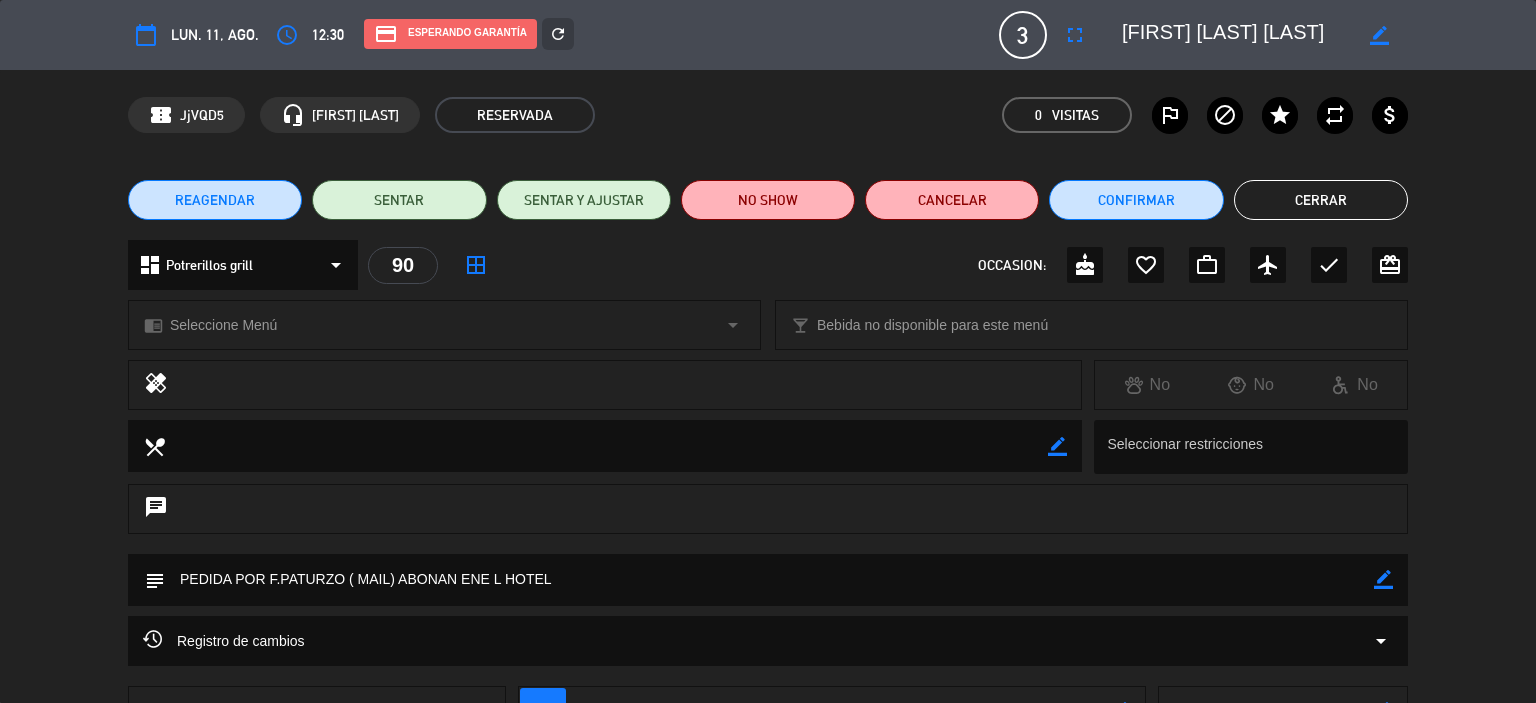 click on "border_color" 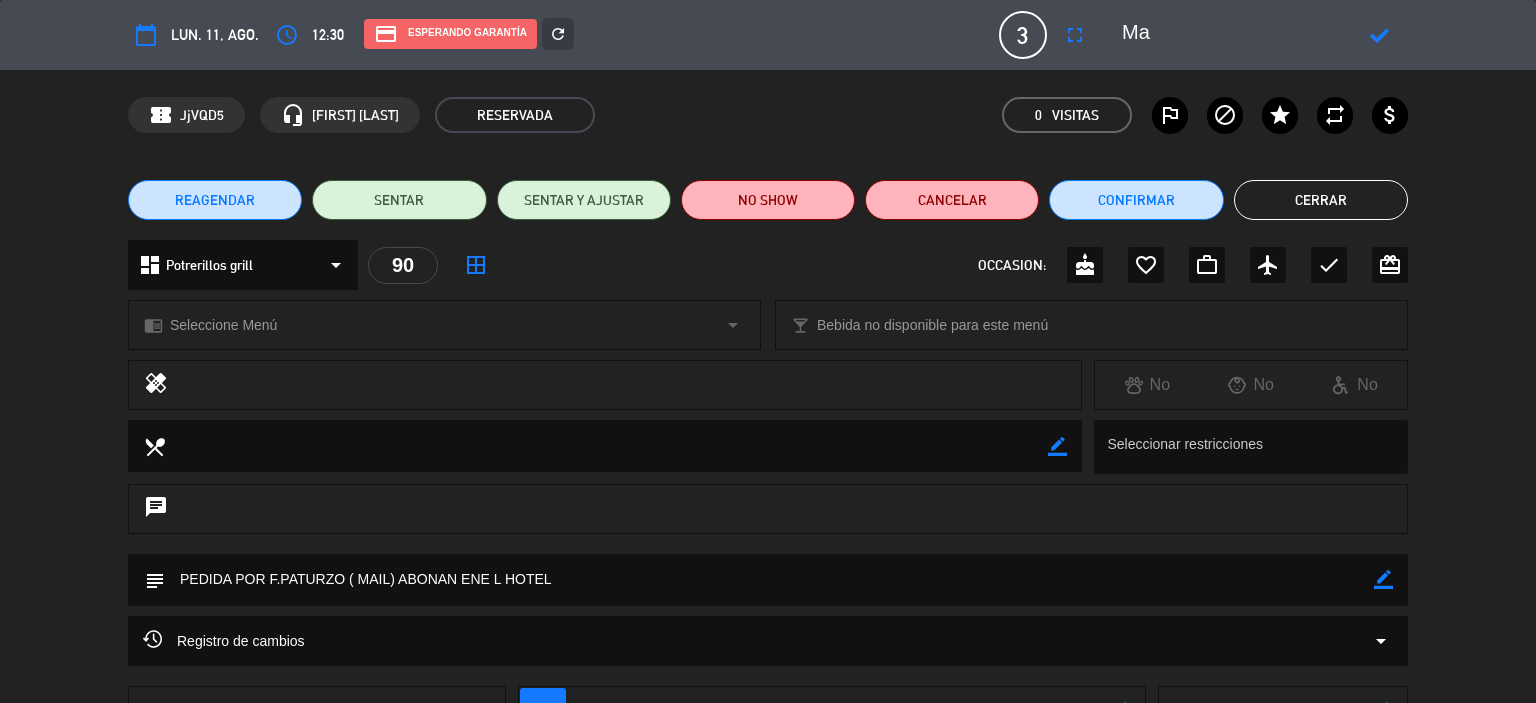 type on "M" 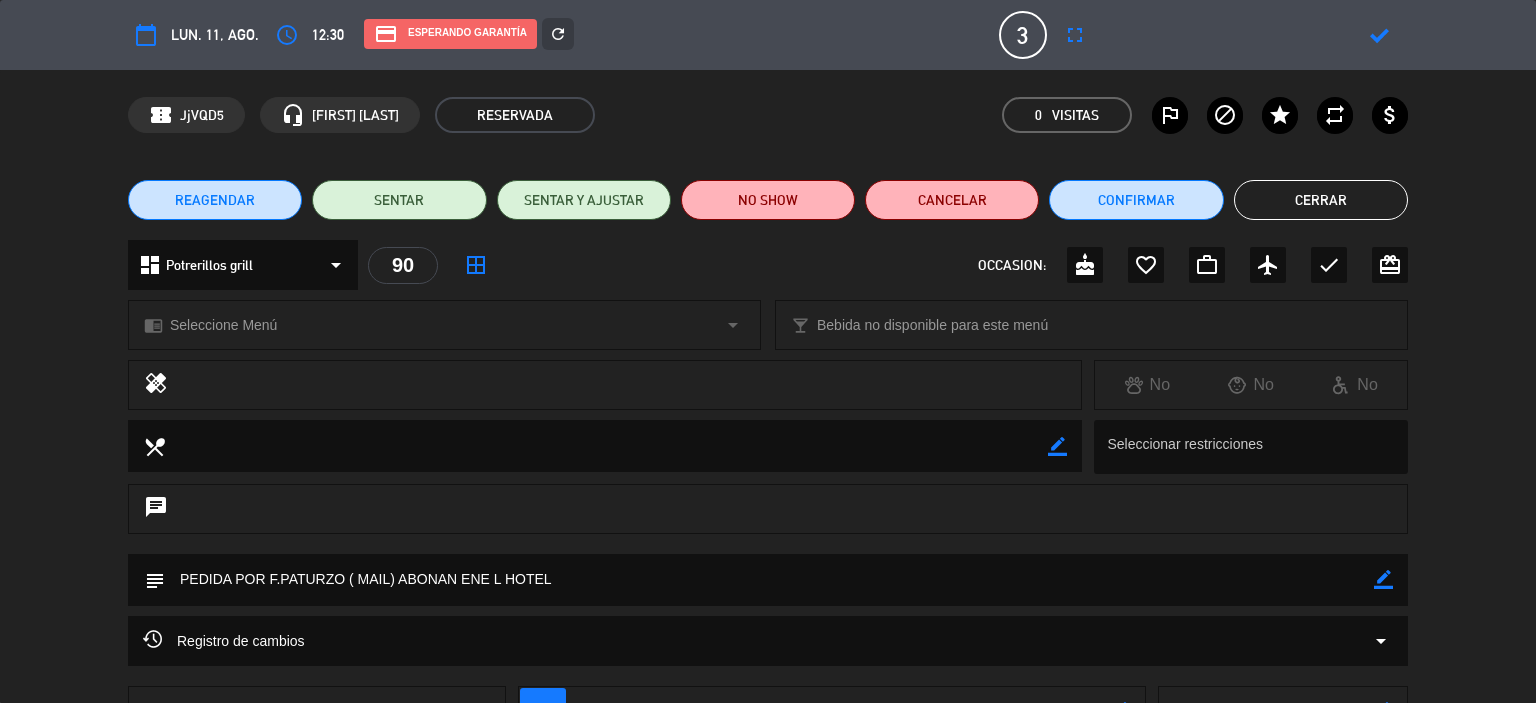 paste on "de [FIRST] [LAST]" 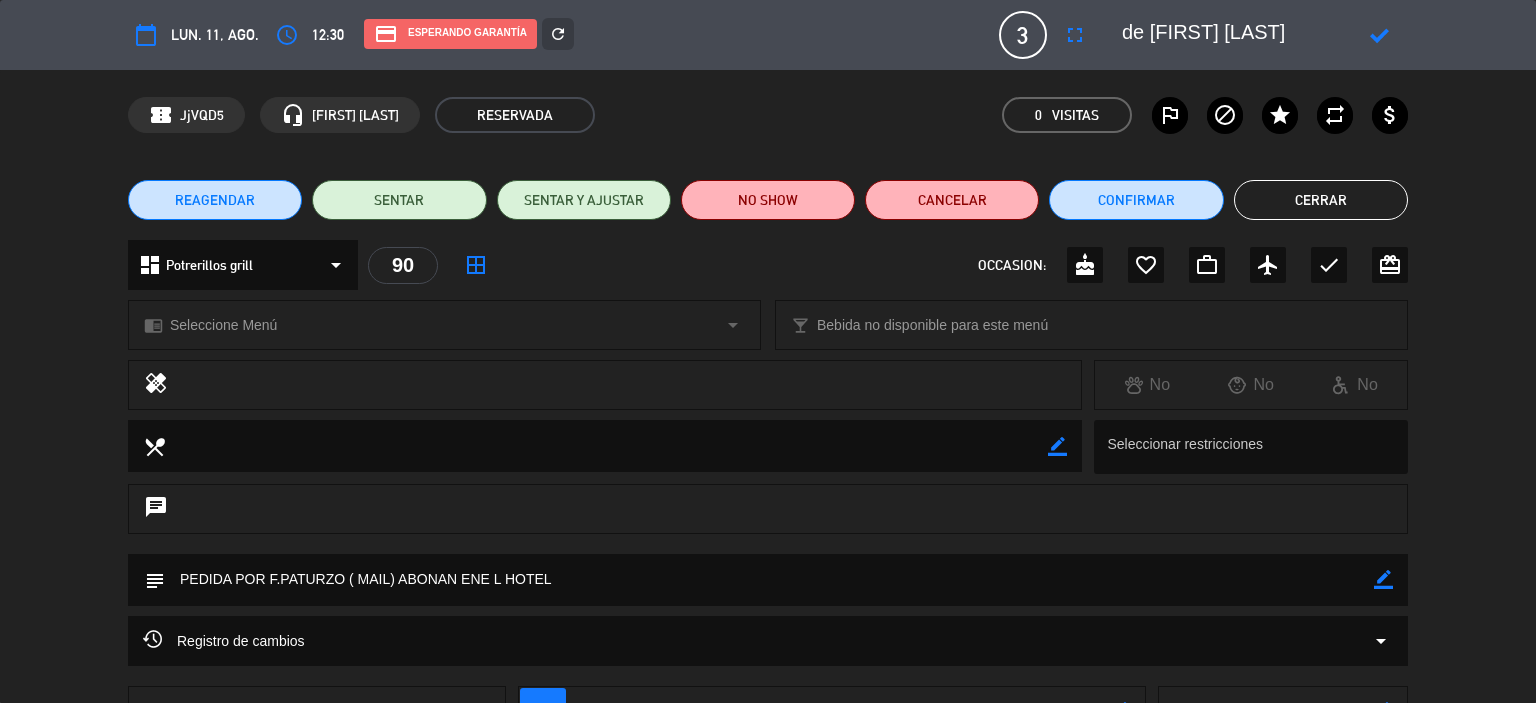 click 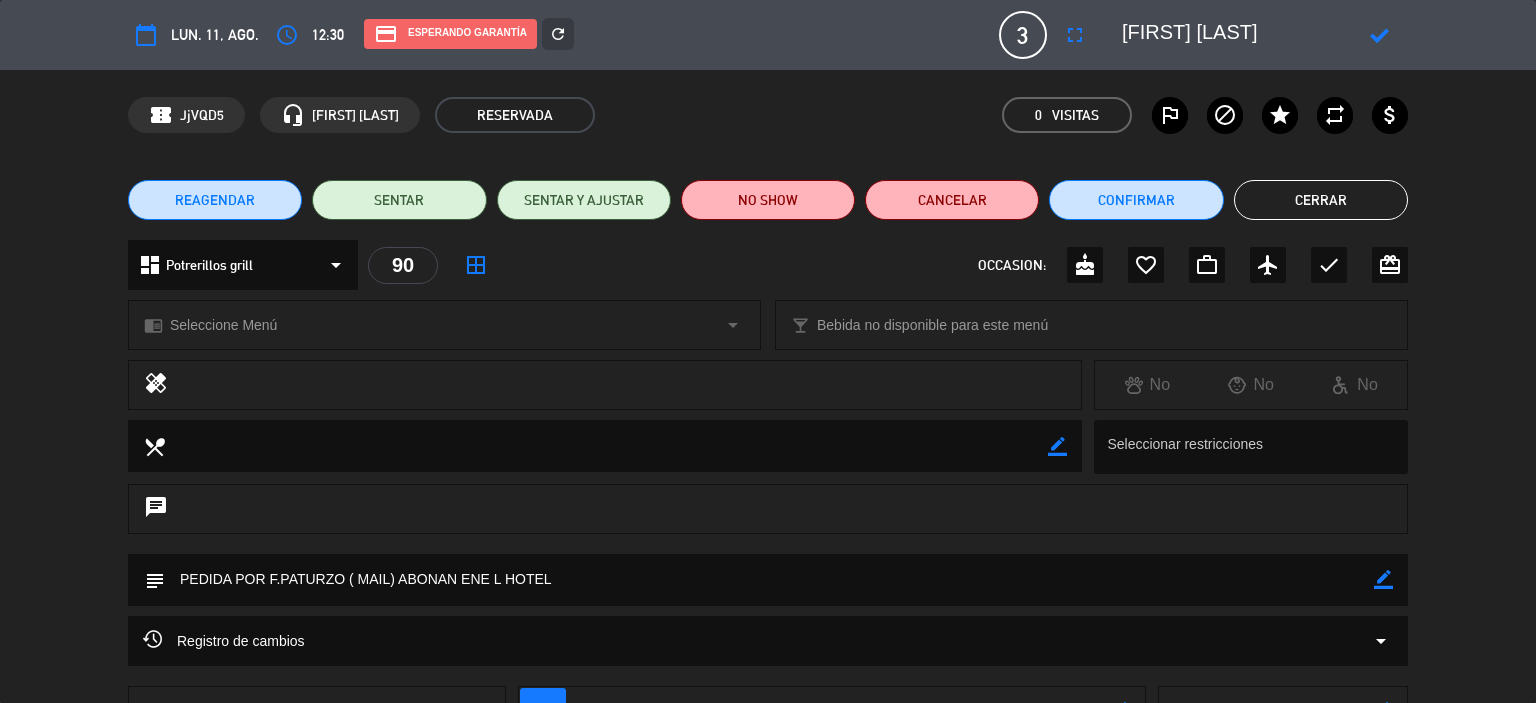 click 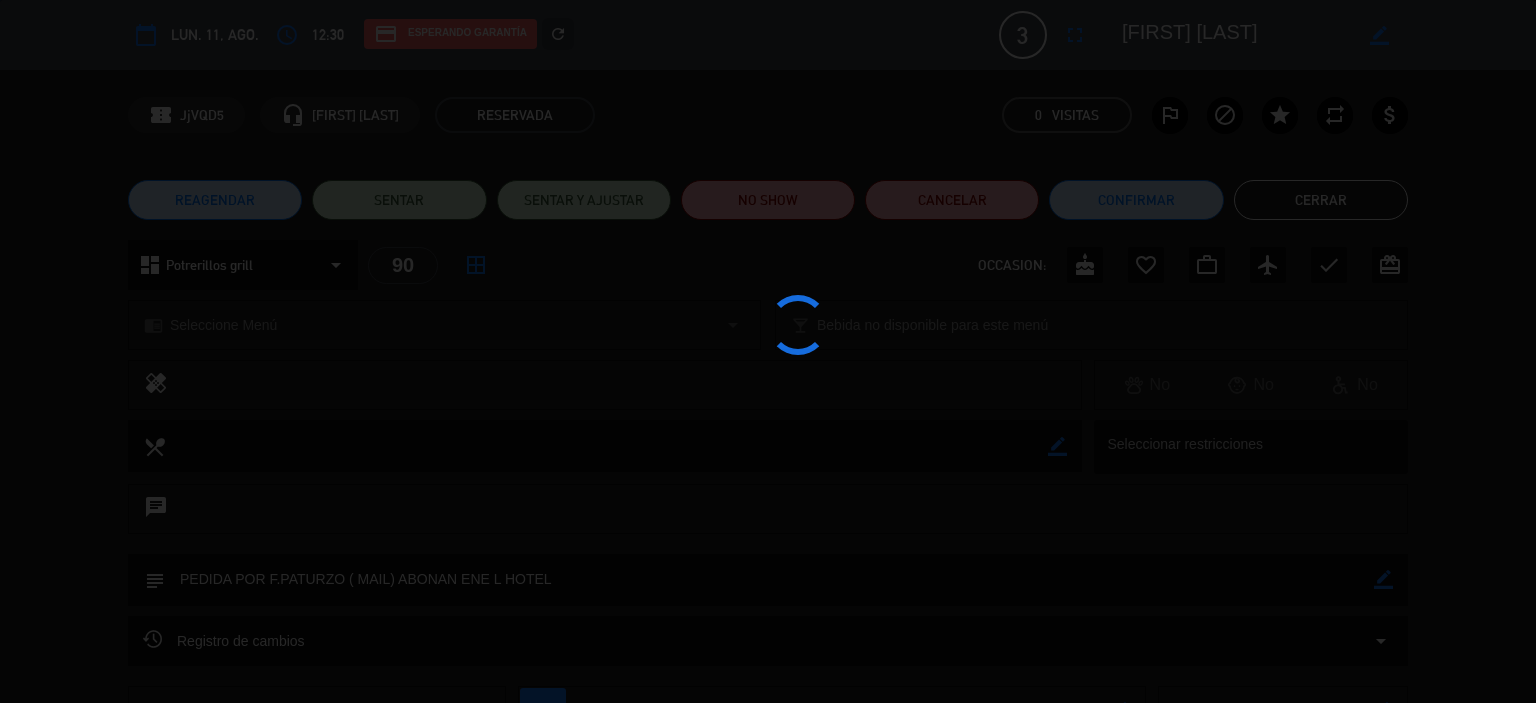 type on "[FIRST] [LAST]" 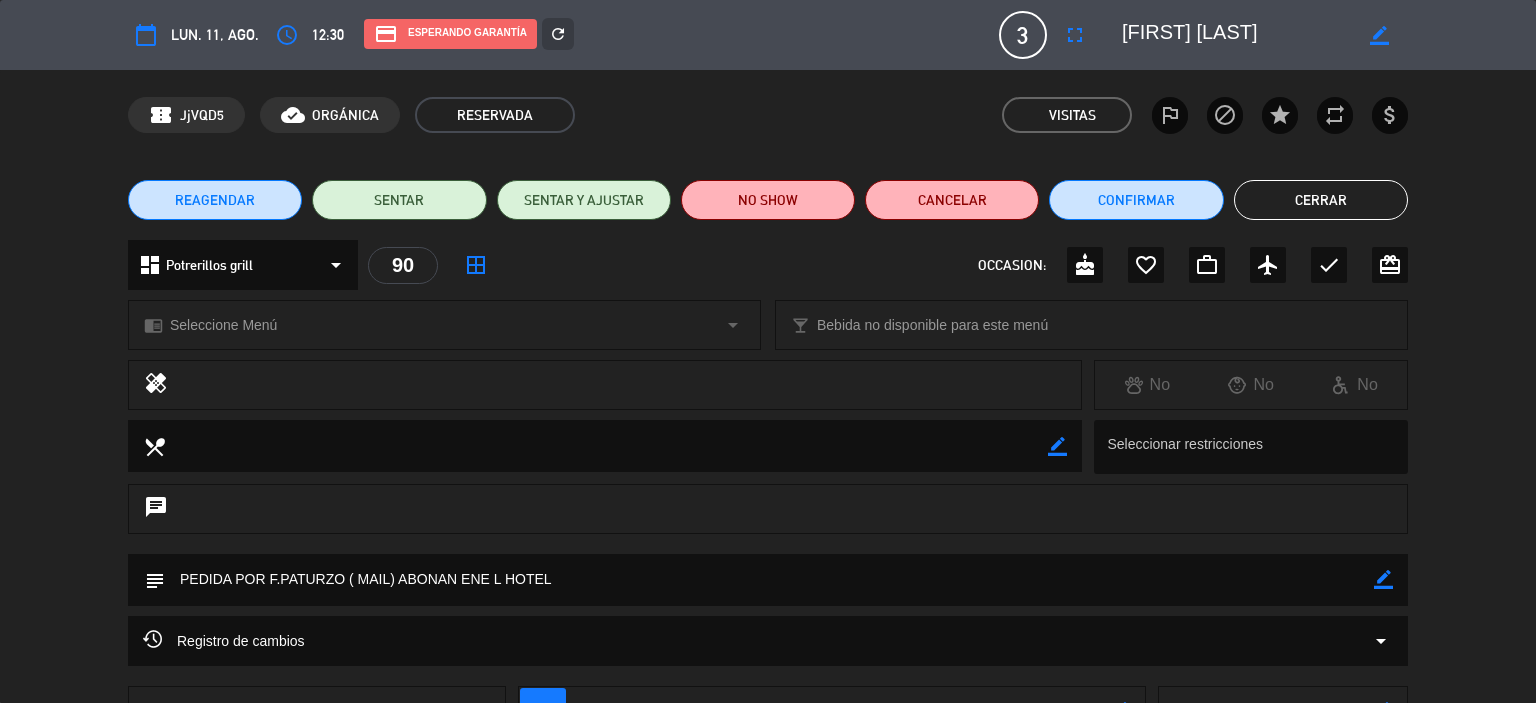 click on "Cerrar" 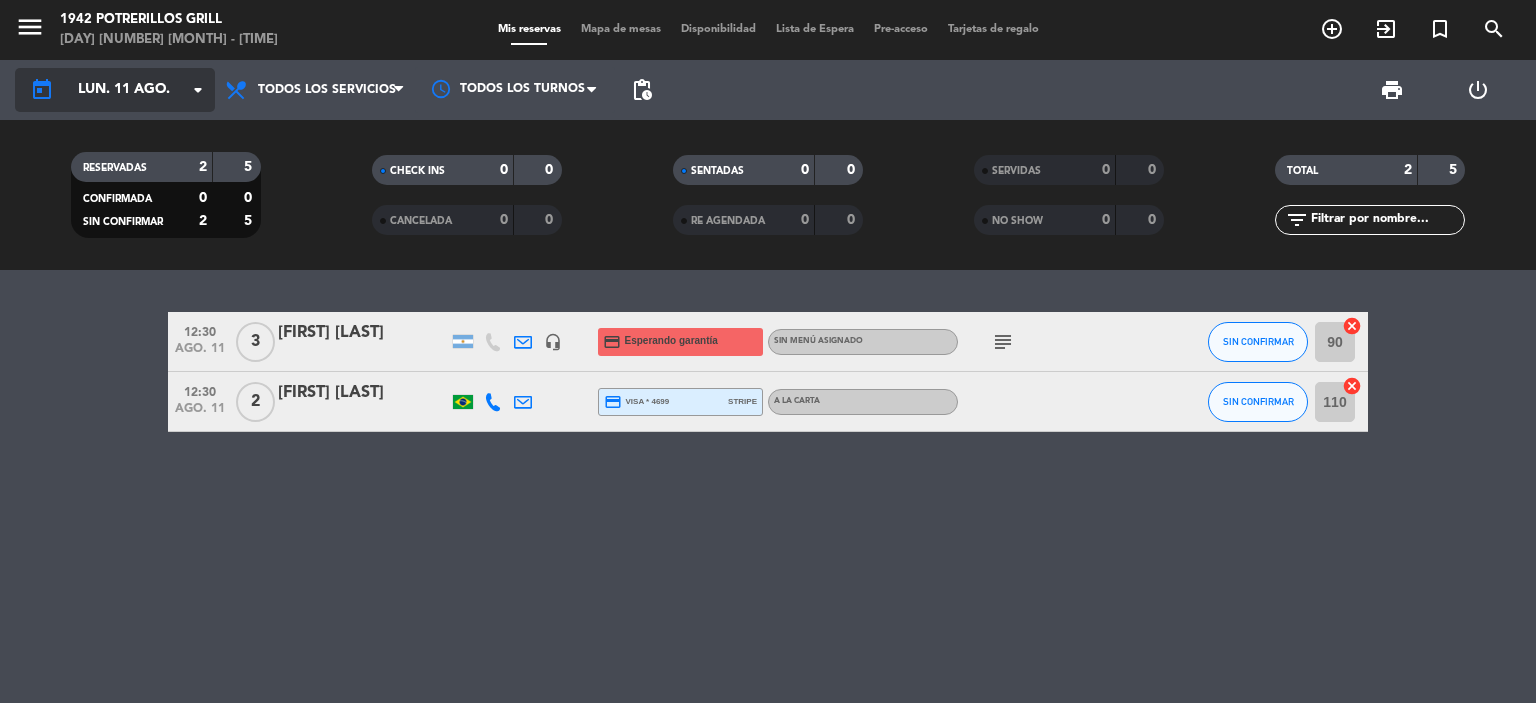 click on "lun. 11 ago." 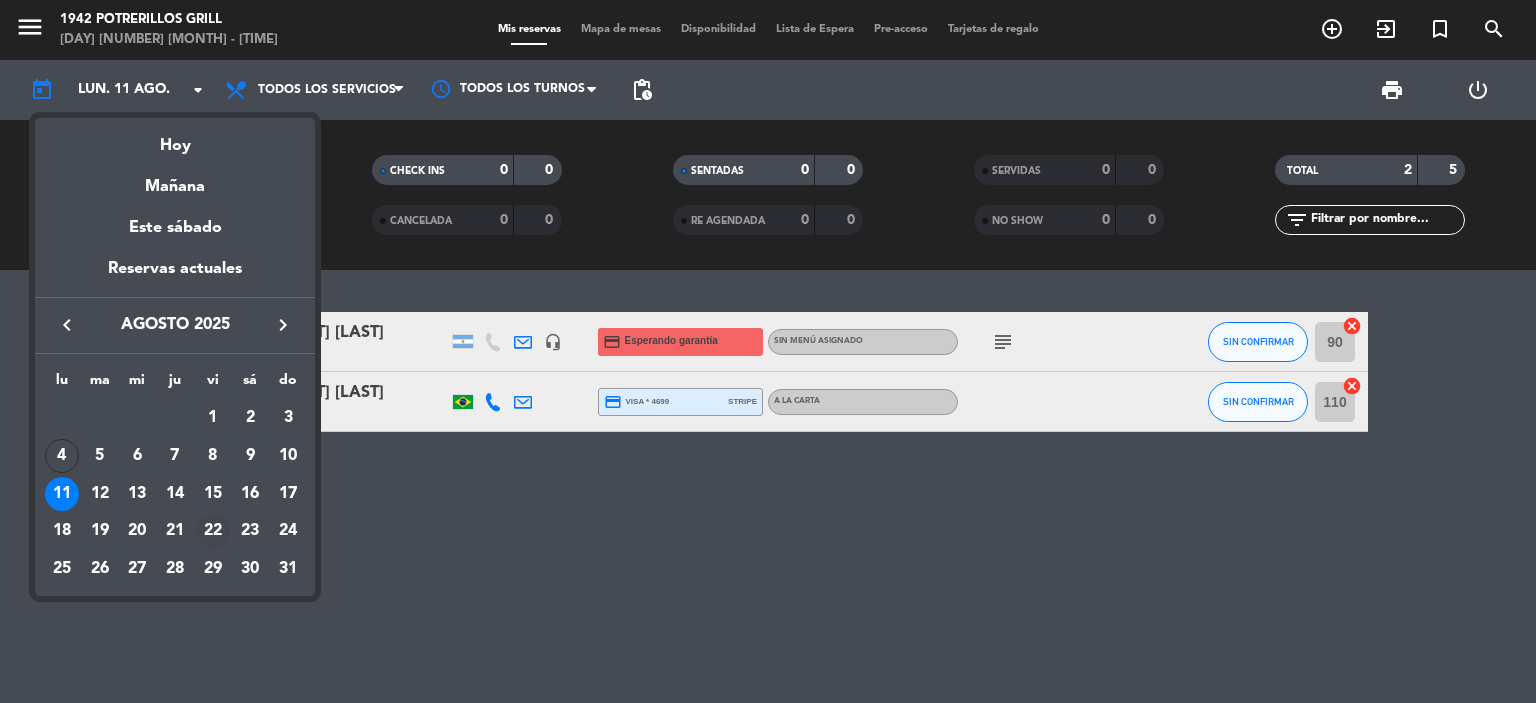 click on "22" at bounding box center (213, 531) 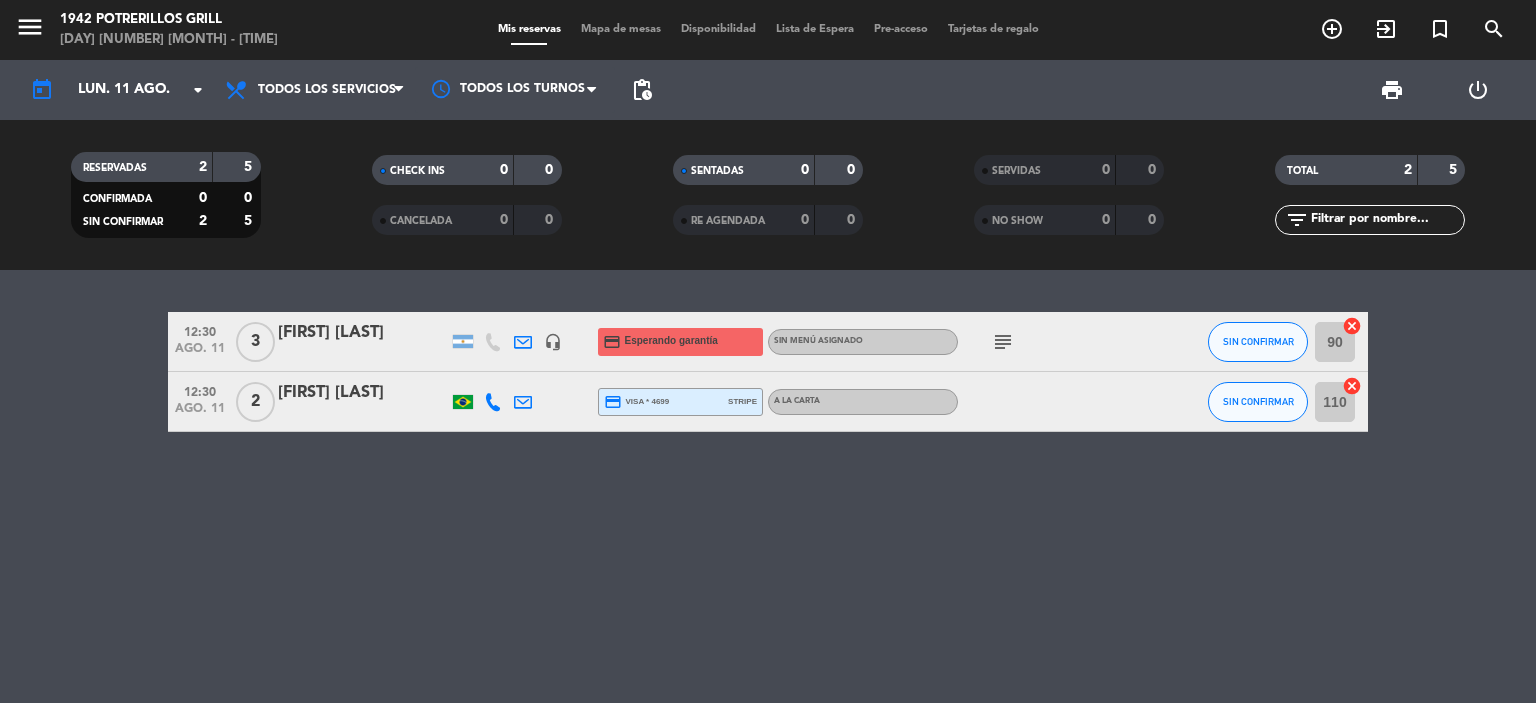 type on "vie. 22 ago." 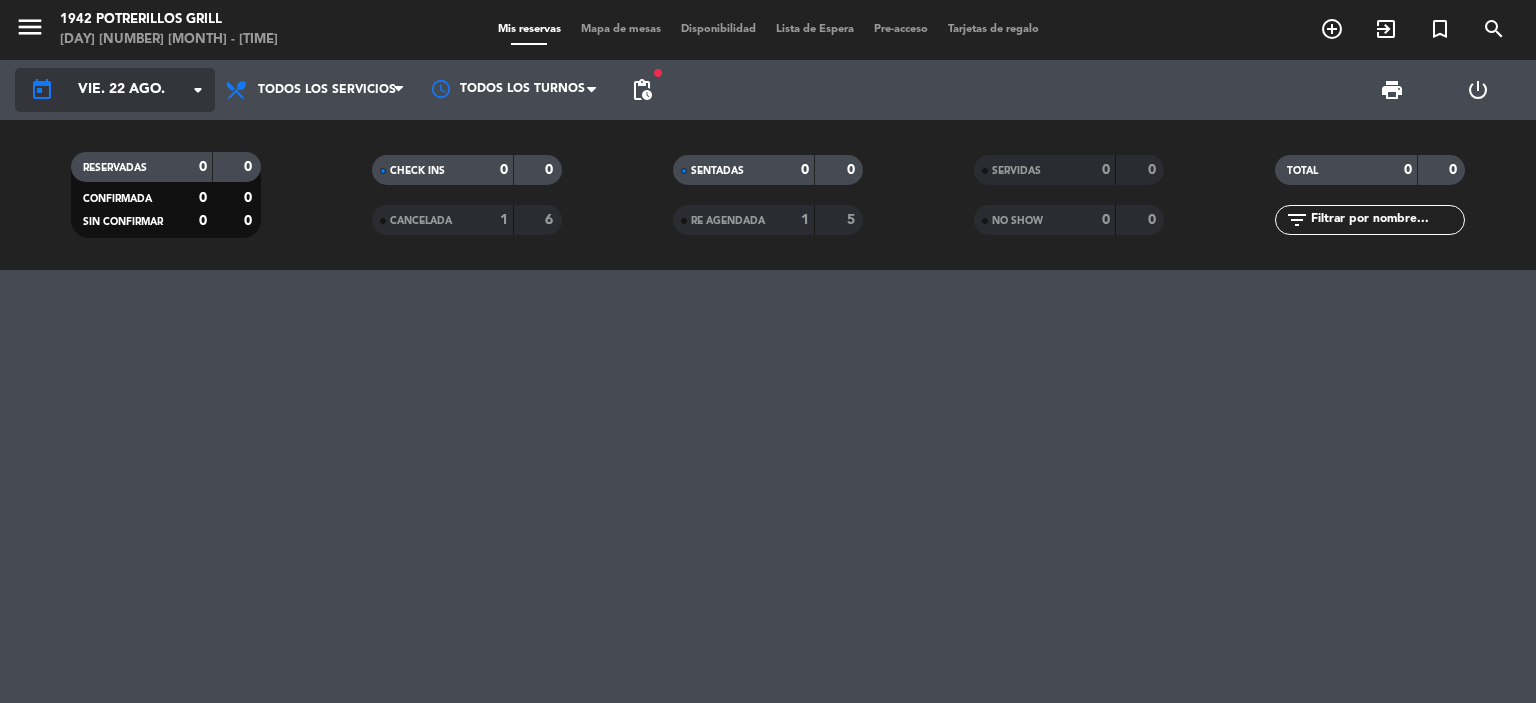 click on "vie. 22 ago." 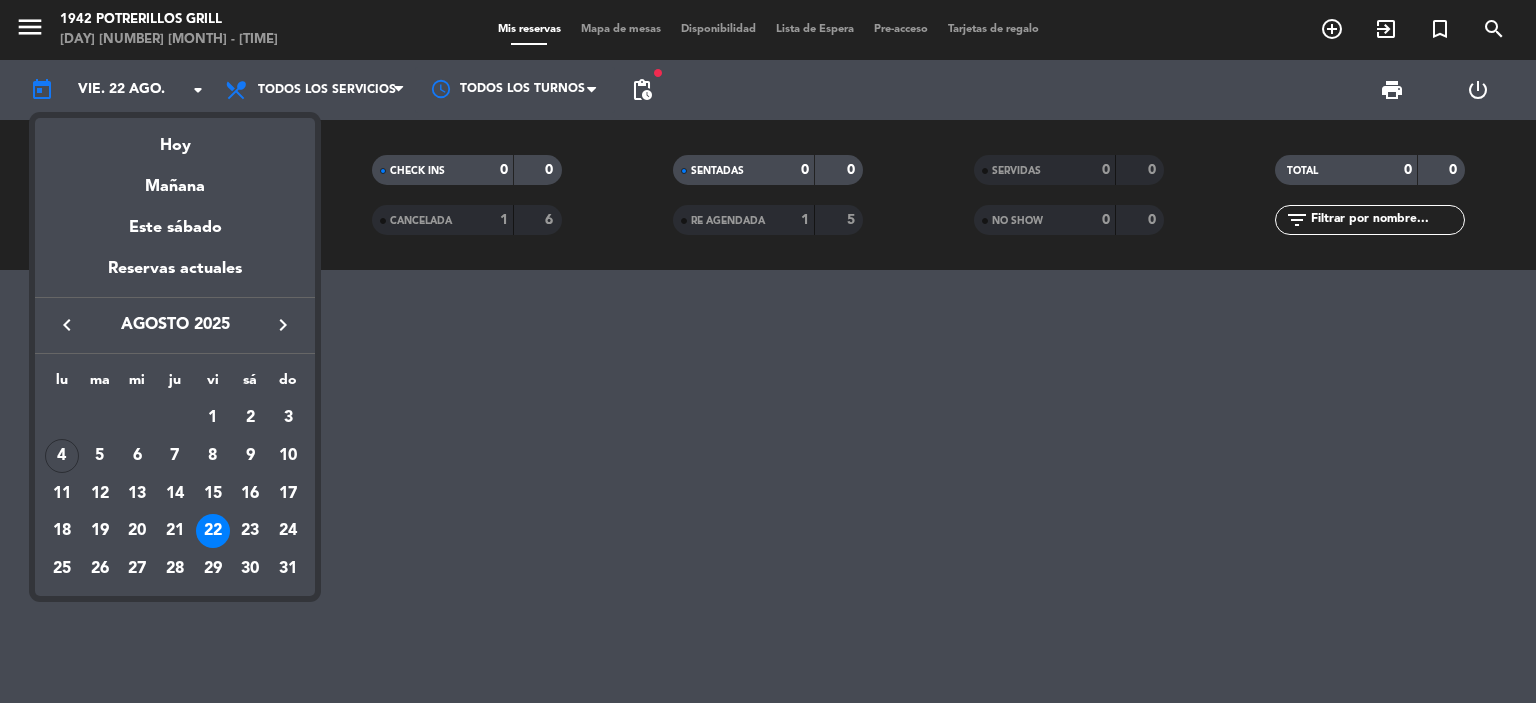 drag, startPoint x: 545, startPoint y: 375, endPoint x: 532, endPoint y: 371, distance: 13.601471 